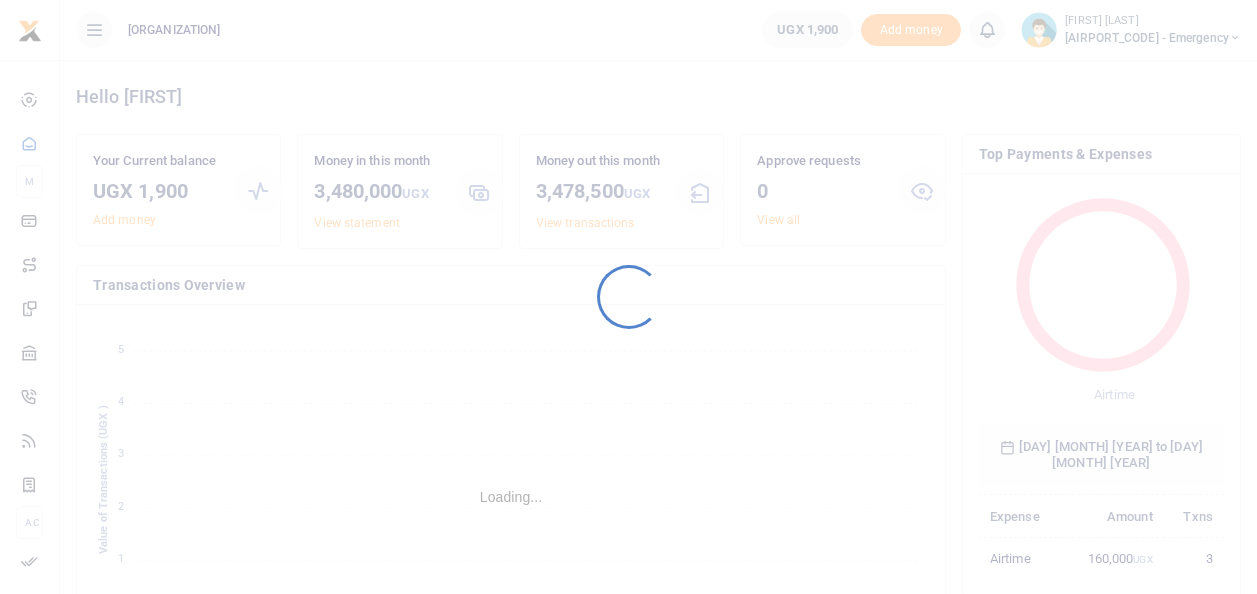scroll, scrollTop: 0, scrollLeft: 0, axis: both 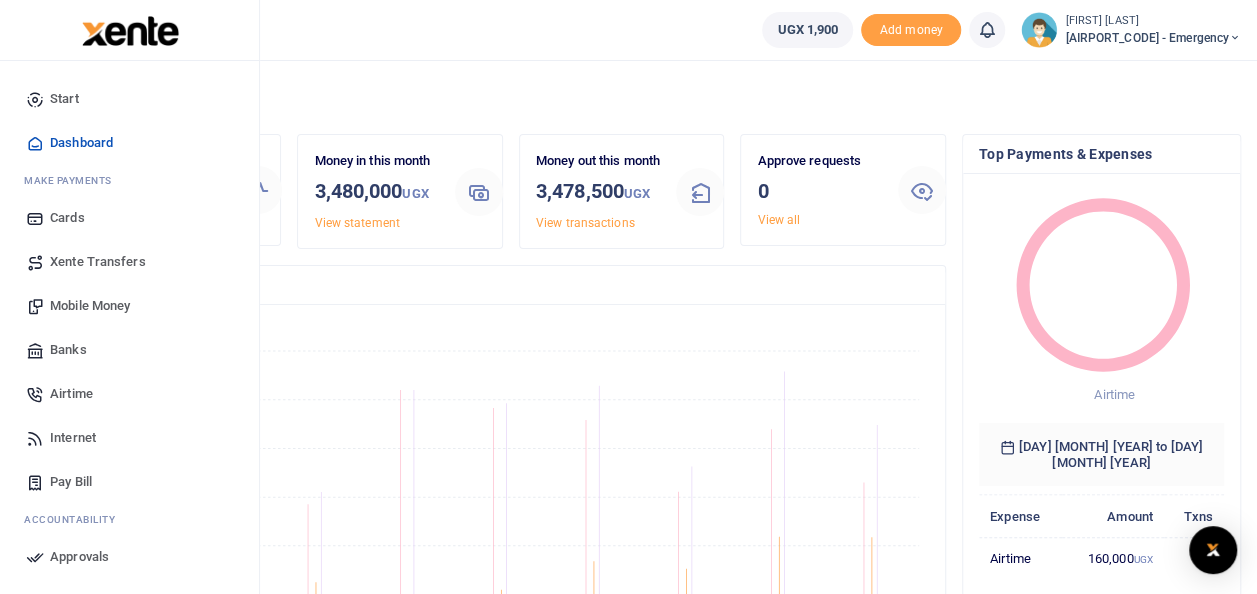 click on "Xente Transfers" at bounding box center (98, 262) 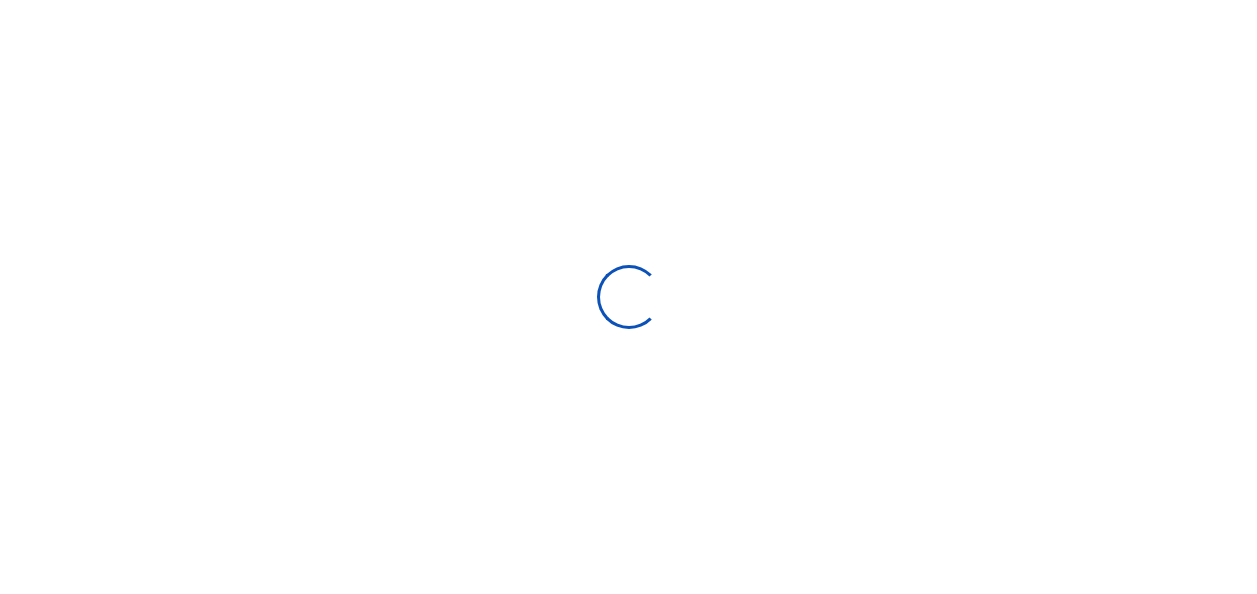 select on "Loading categories" 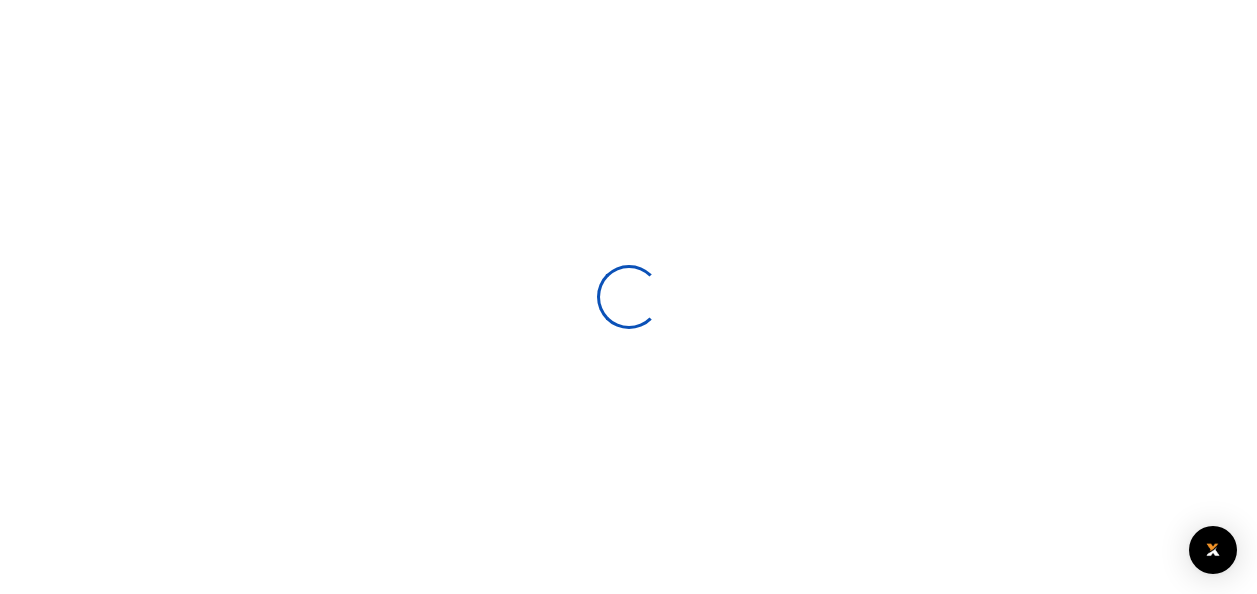 select 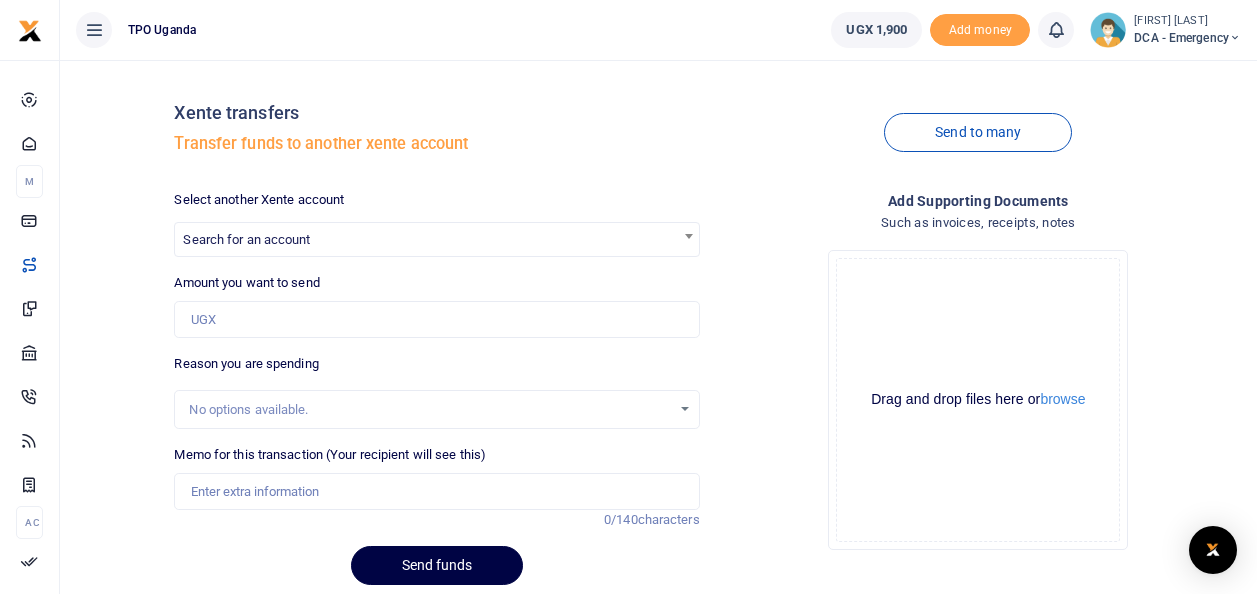 scroll, scrollTop: 0, scrollLeft: 0, axis: both 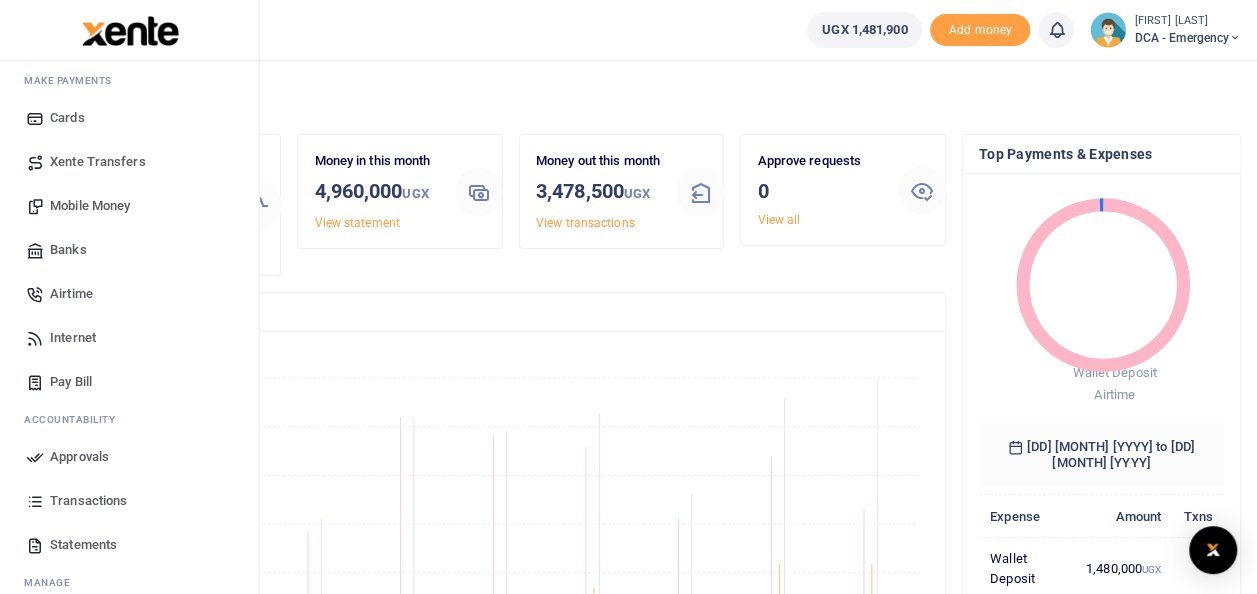 click on "Airtime" at bounding box center [71, 294] 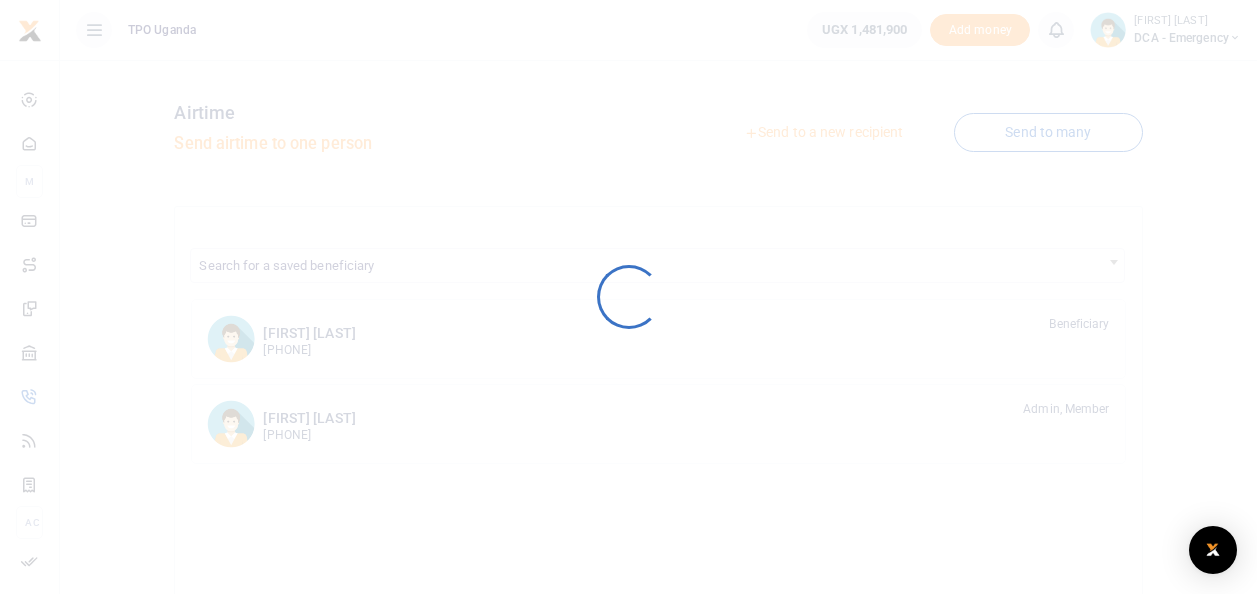 scroll, scrollTop: 0, scrollLeft: 0, axis: both 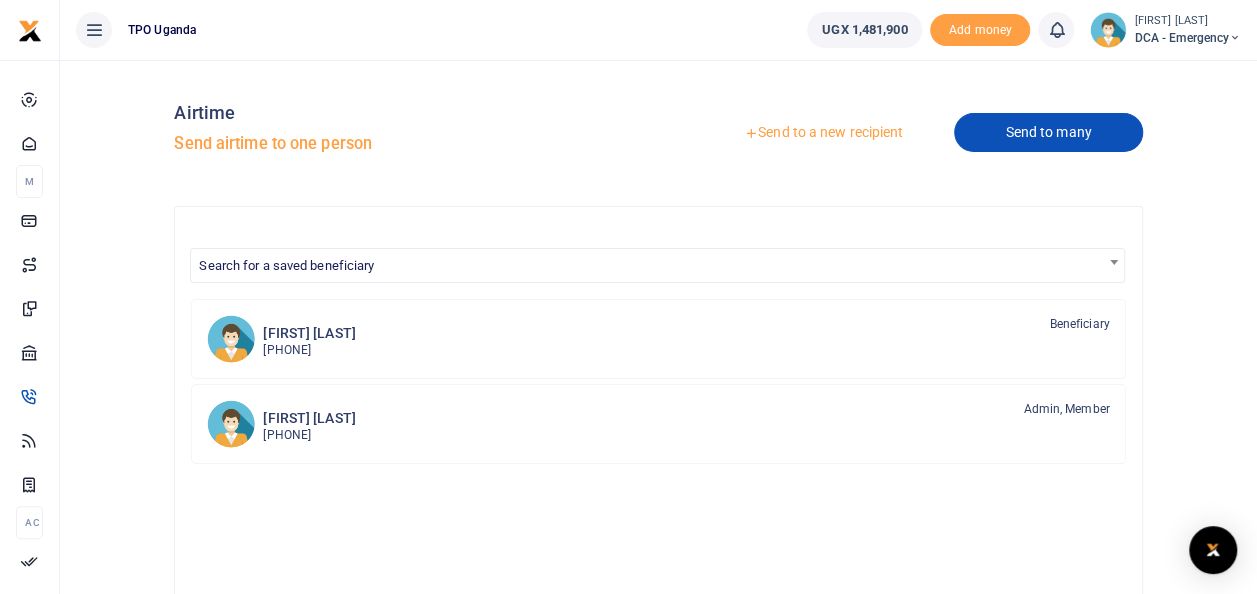 click on "Send to many" at bounding box center [1048, 132] 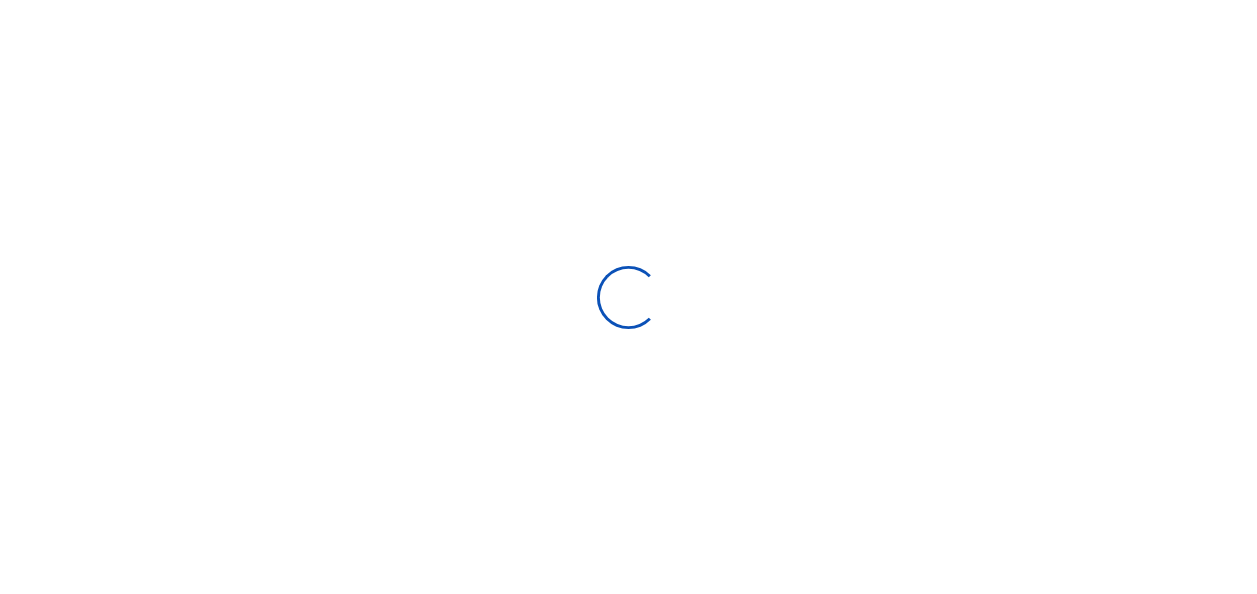 scroll, scrollTop: 0, scrollLeft: 0, axis: both 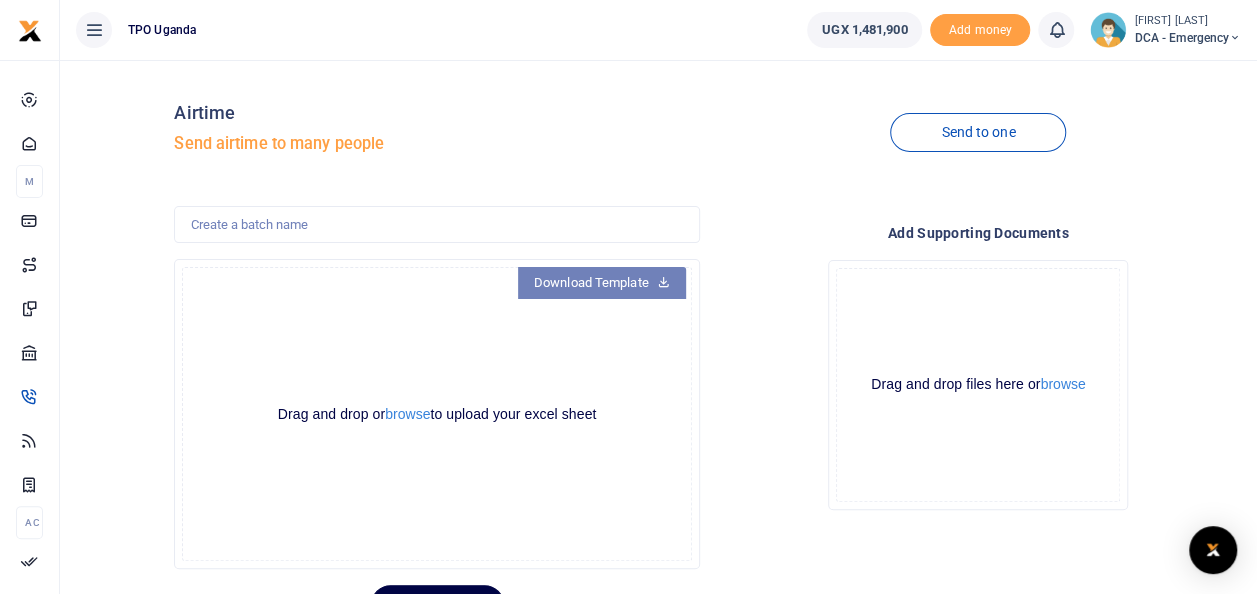 click on "Download Template" at bounding box center (602, 283) 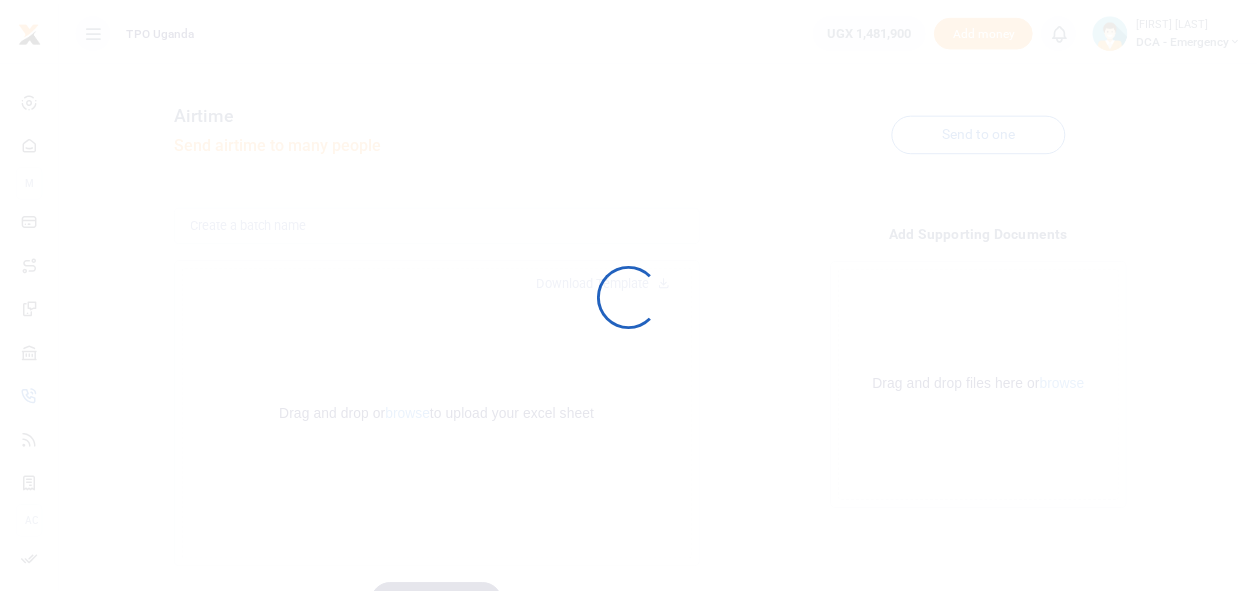 scroll, scrollTop: 0, scrollLeft: 0, axis: both 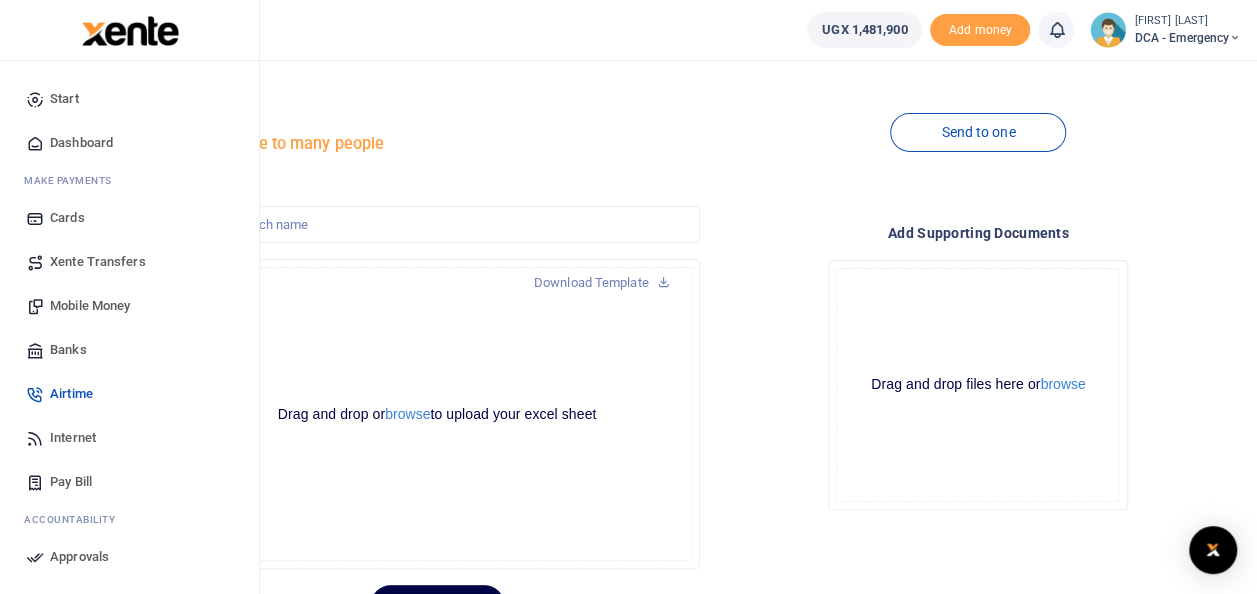 click on "Mobile Money" at bounding box center (90, 306) 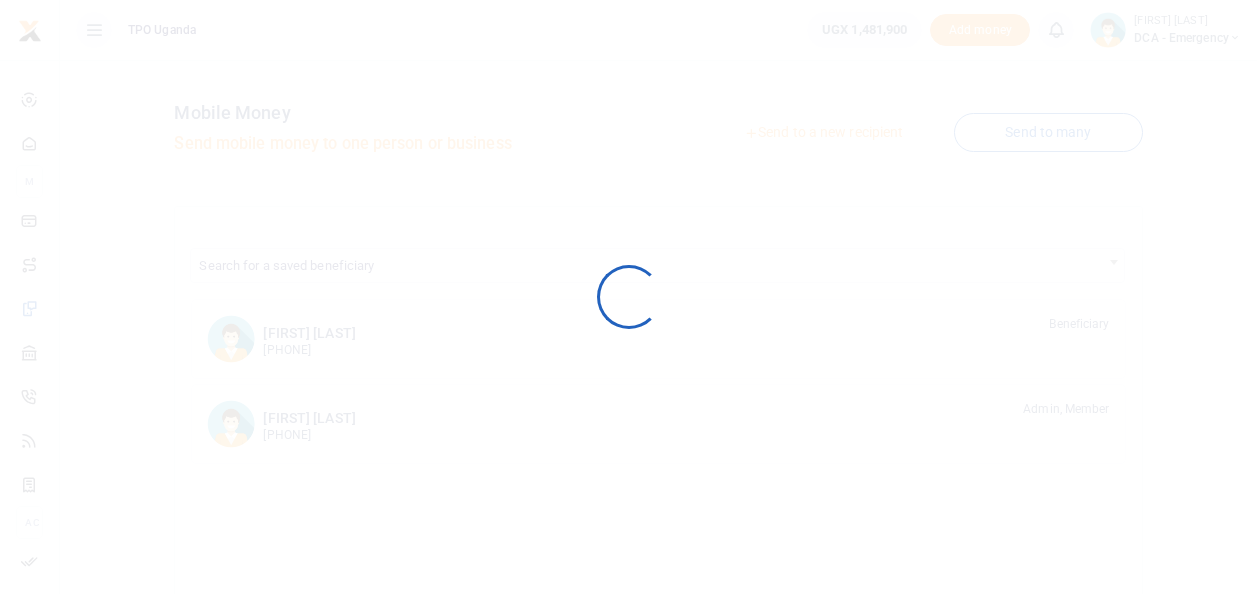 scroll, scrollTop: 0, scrollLeft: 0, axis: both 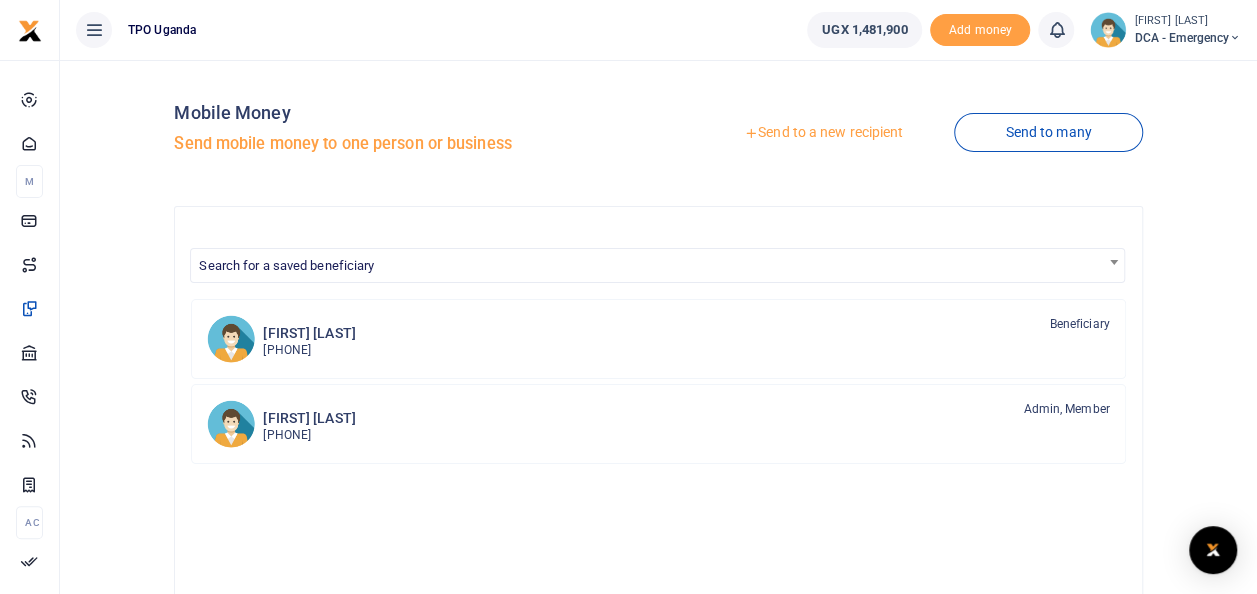 click on "Search for a saved beneficiary" at bounding box center (657, 264) 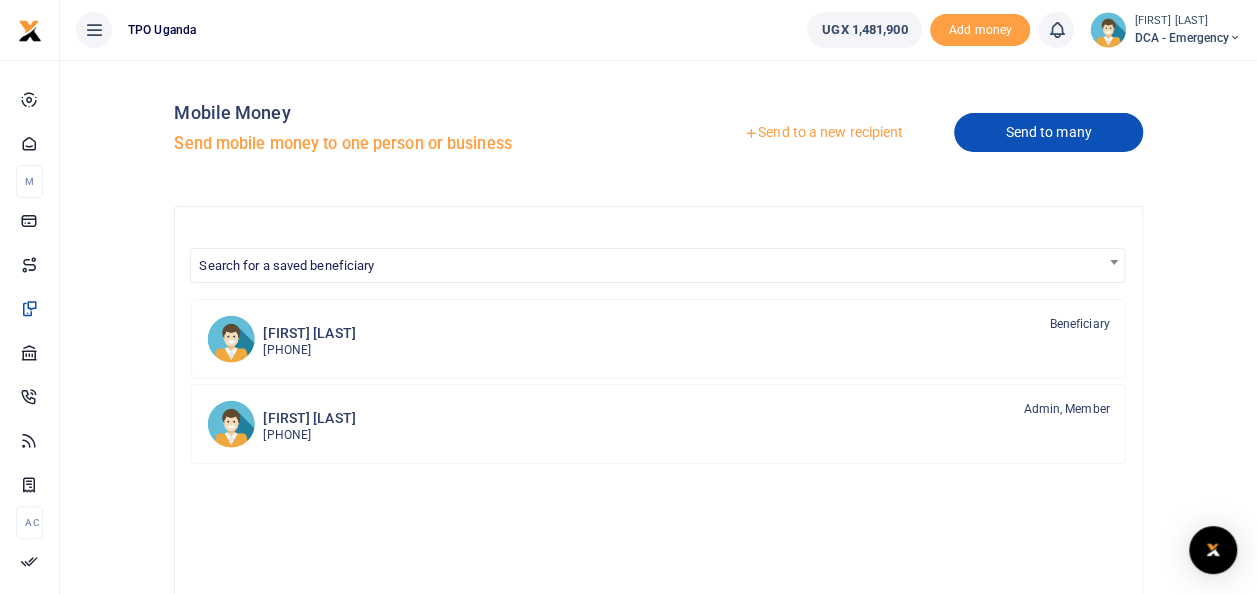 click on "Send to many" at bounding box center (1048, 132) 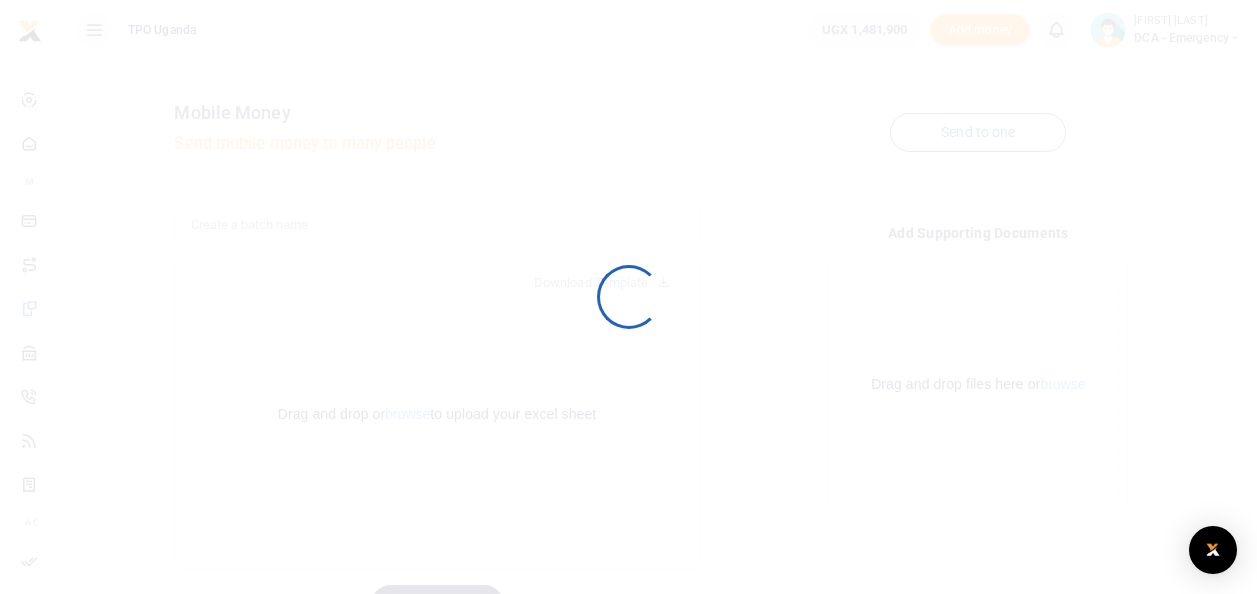 scroll, scrollTop: 0, scrollLeft: 0, axis: both 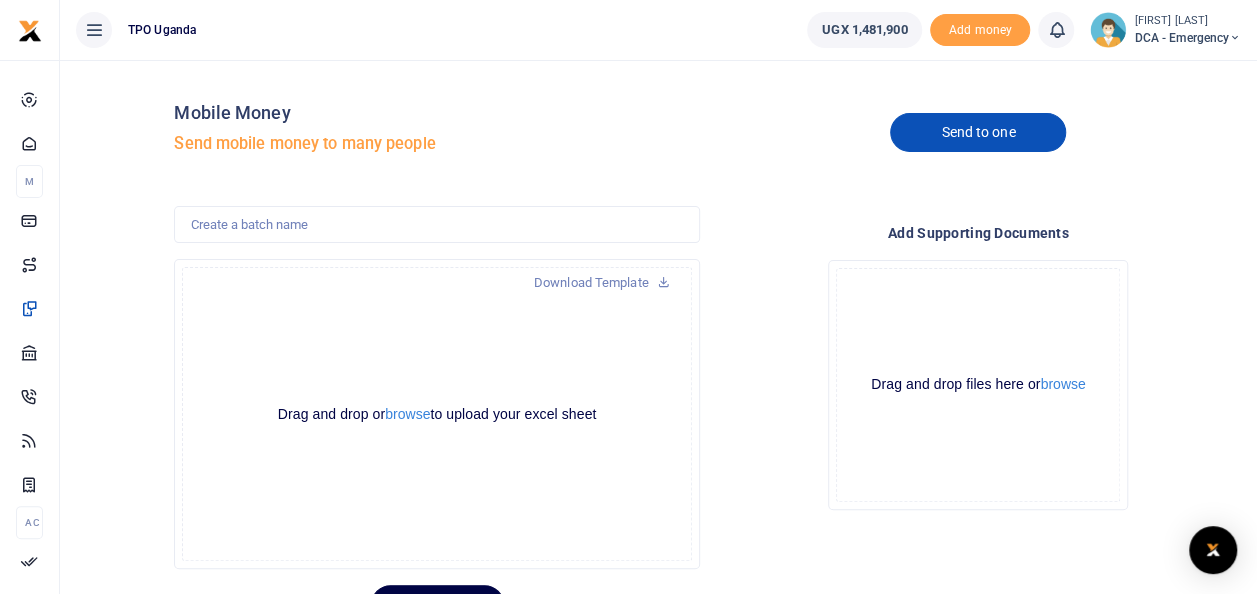 click on "Send to one" at bounding box center [978, 132] 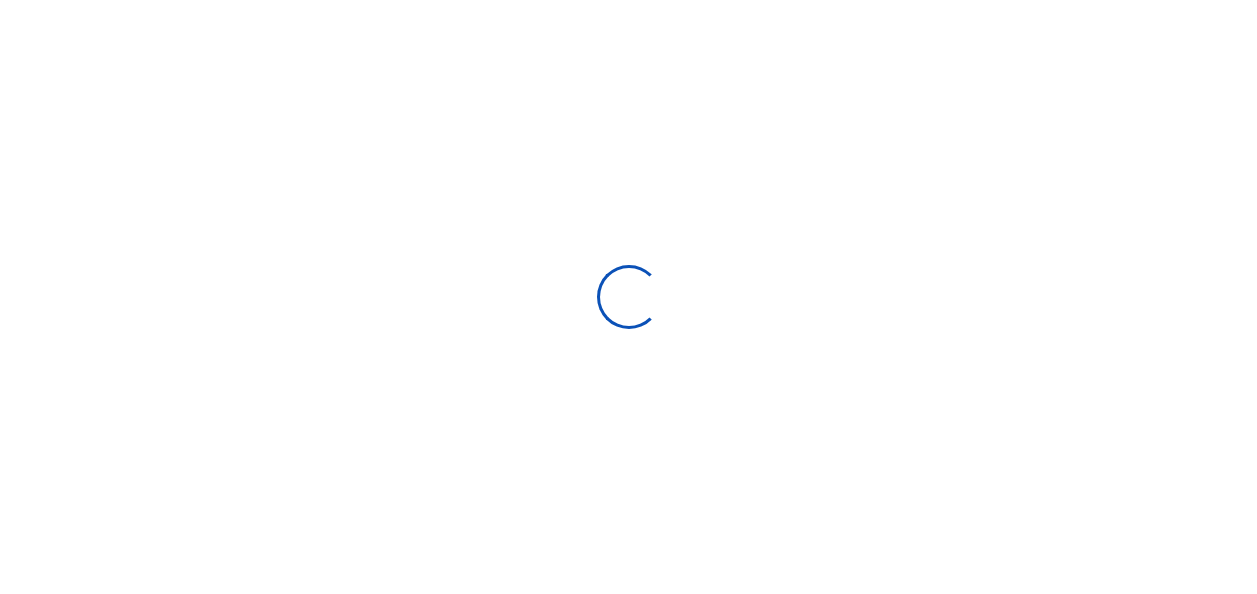 select 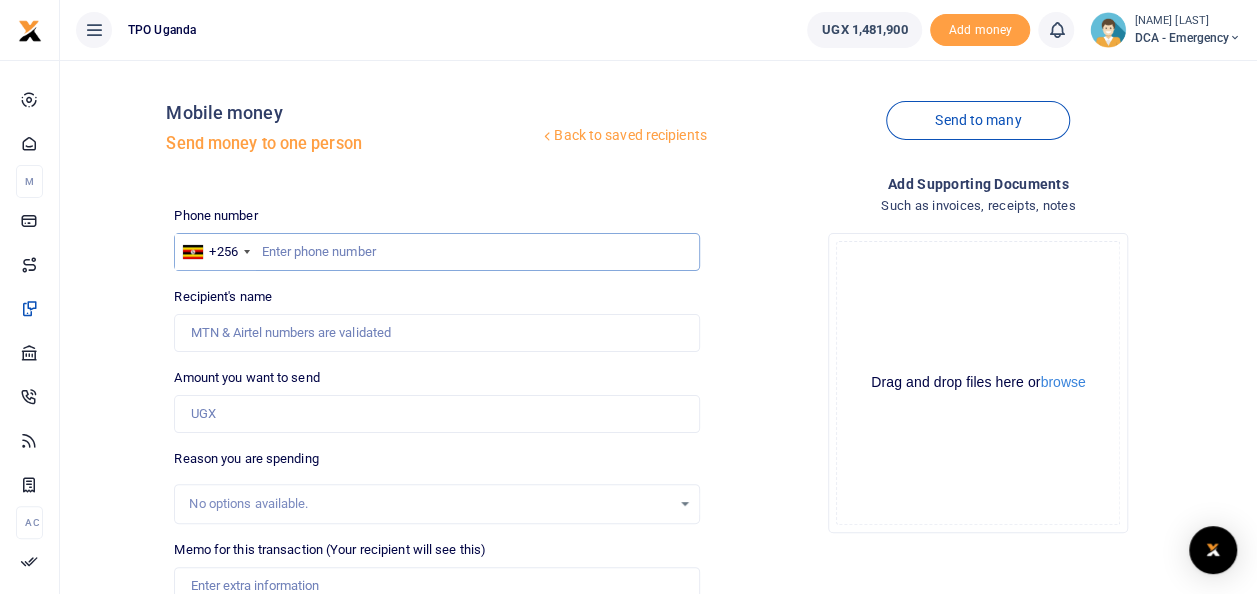click at bounding box center [436, 252] 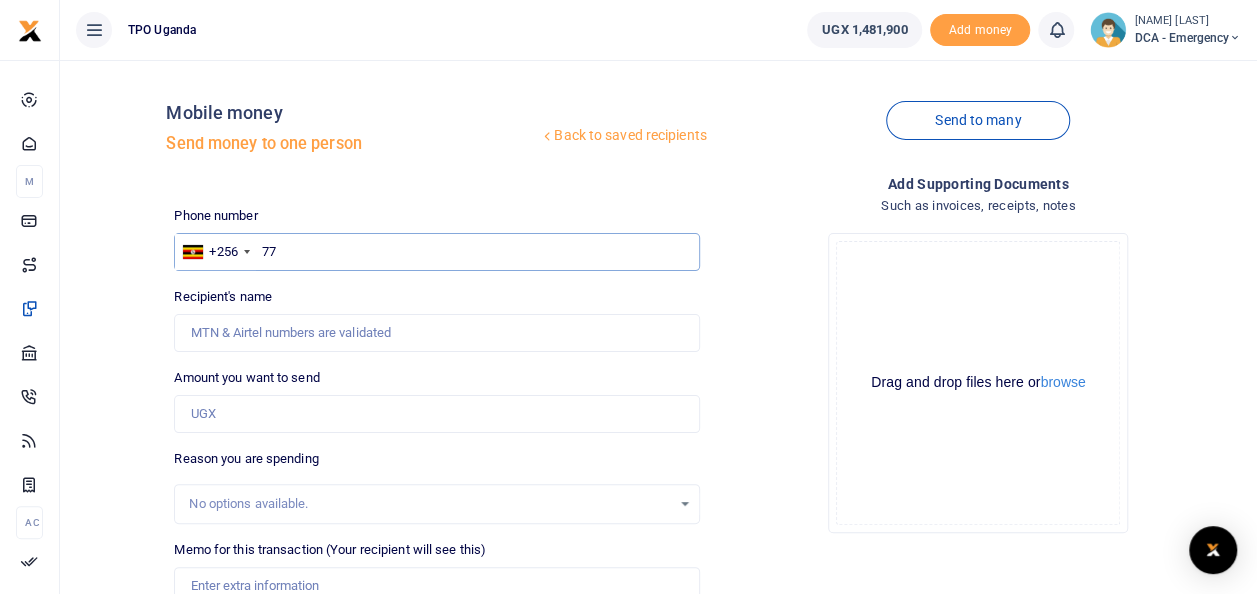 type on "7" 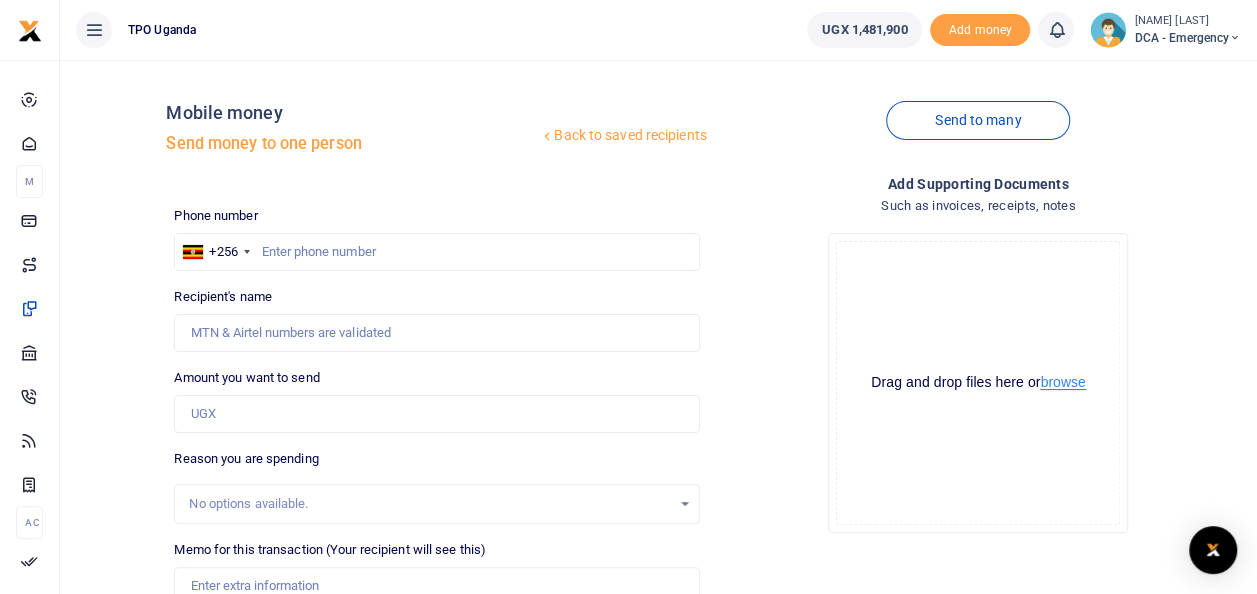 click on "browse" at bounding box center (1062, 382) 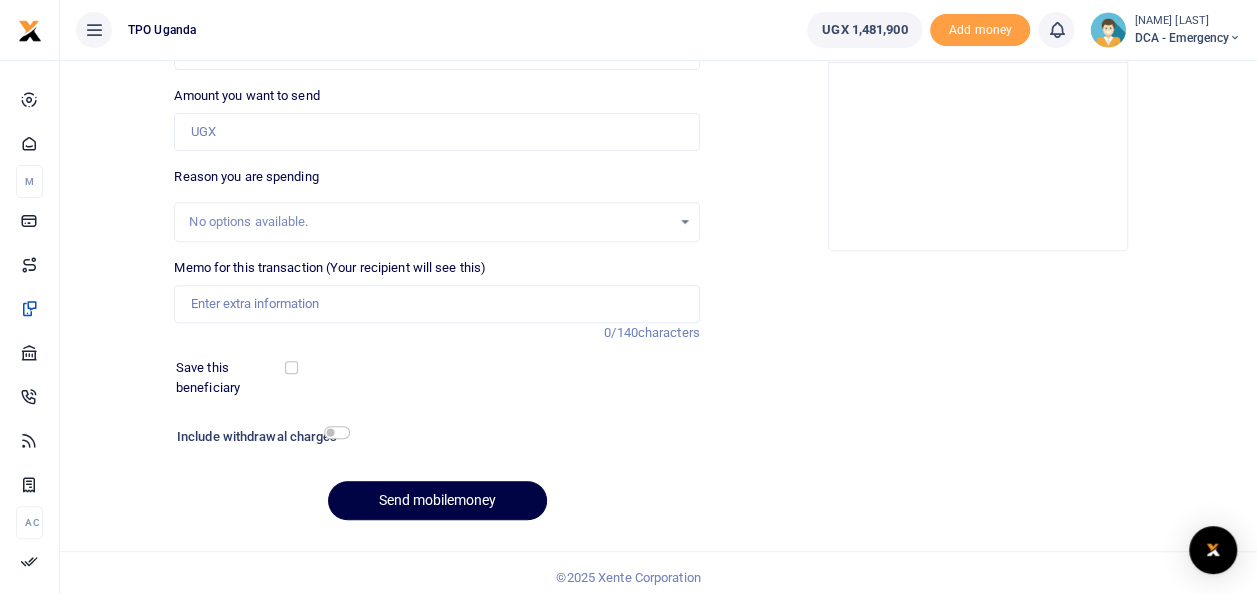 scroll, scrollTop: 290, scrollLeft: 0, axis: vertical 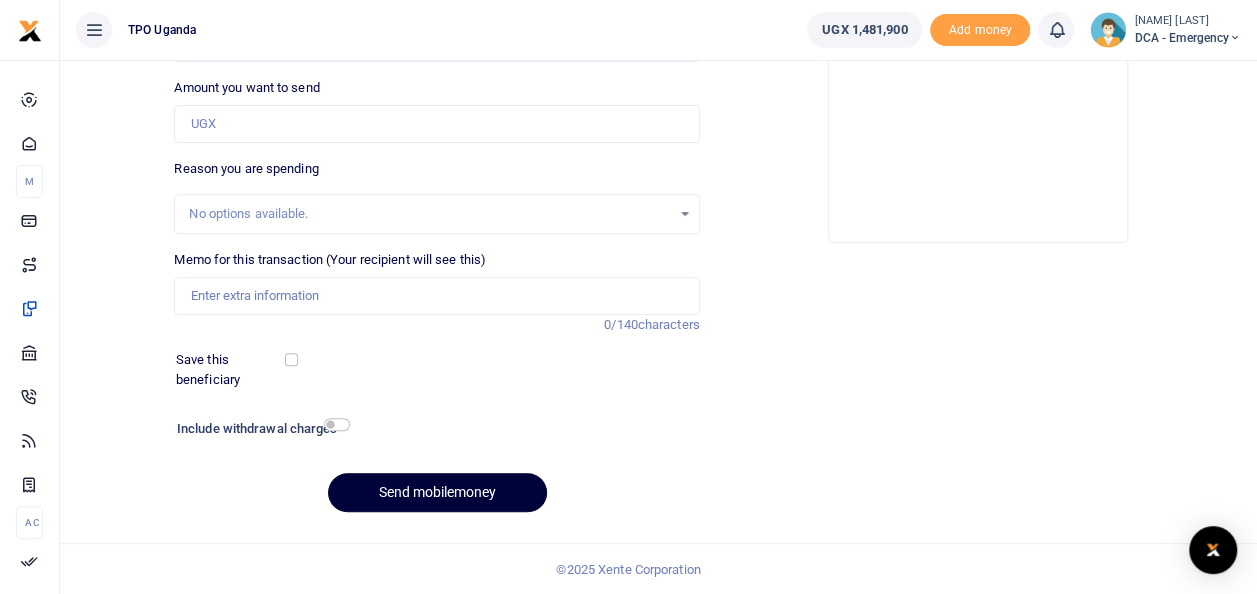 click on "Send mobilemoney" at bounding box center [437, 492] 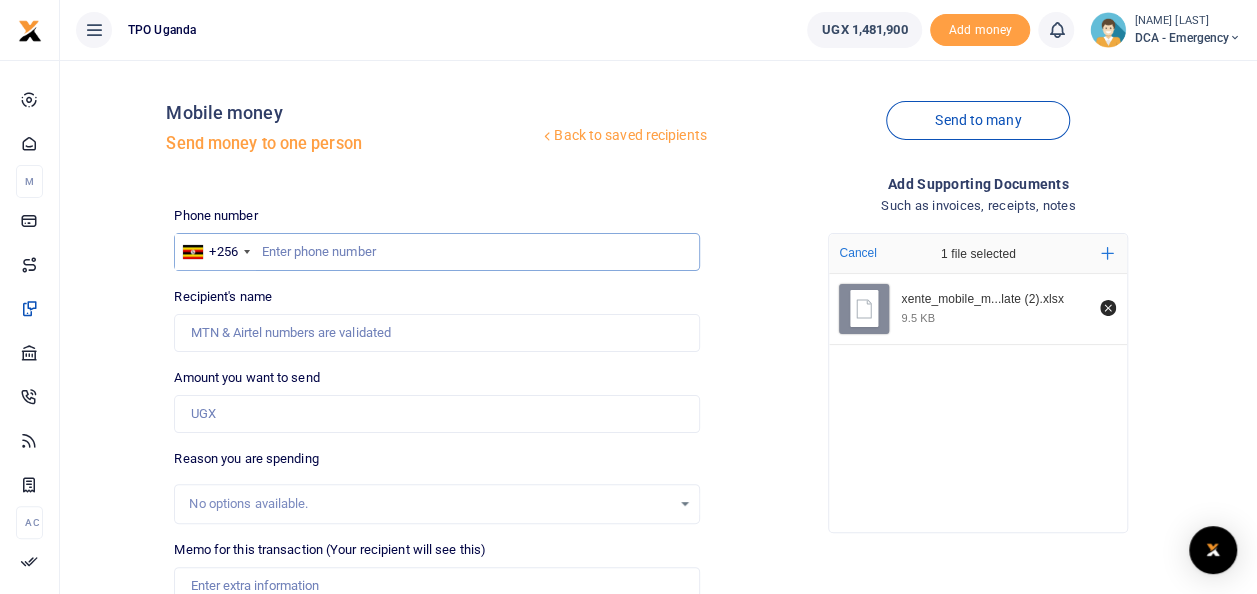 scroll, scrollTop: 0, scrollLeft: 0, axis: both 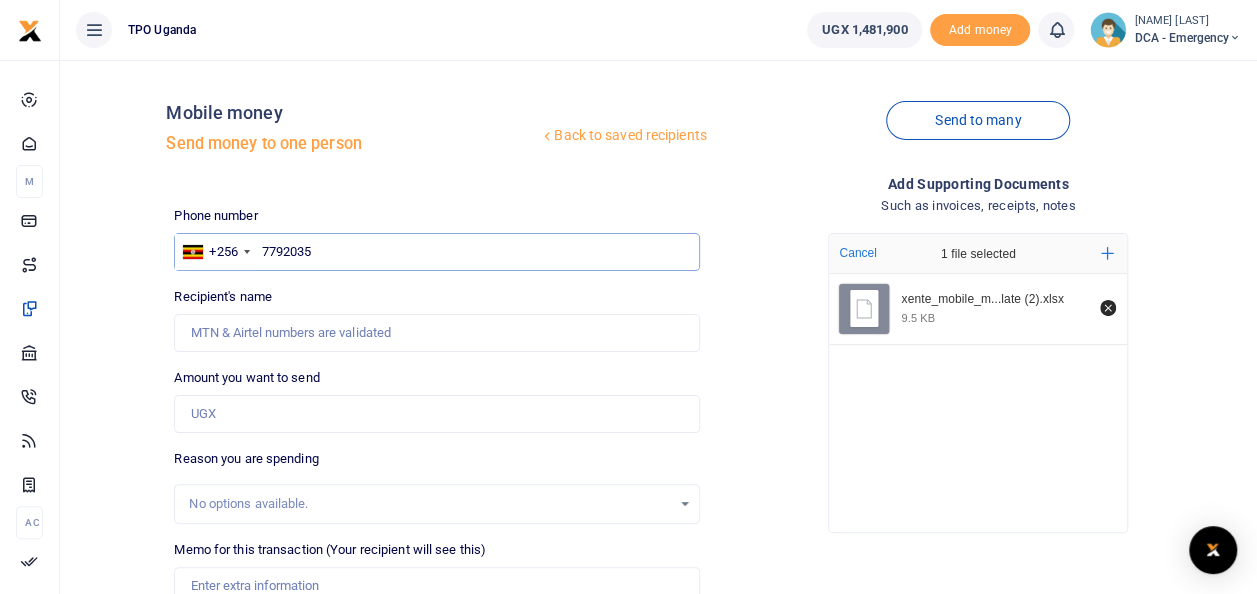 type on "0779203501" 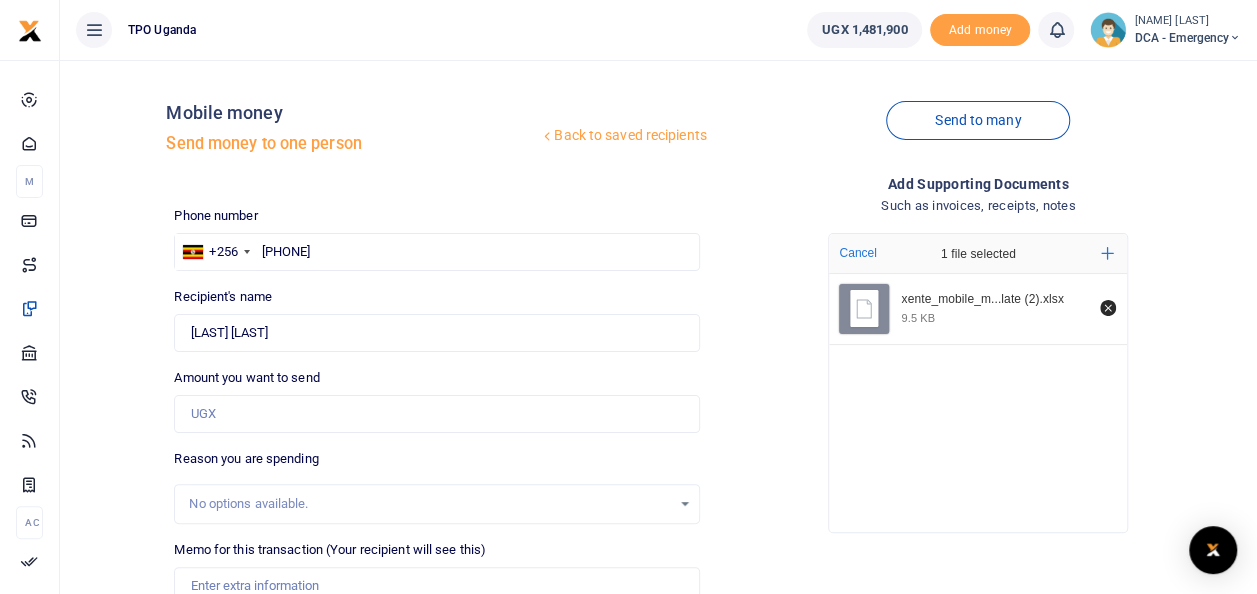 click on "Drop your files here Cancel 1 file selected Add more xente_mobile_m...late (2).xlsx 9.5 KB" at bounding box center (978, 383) 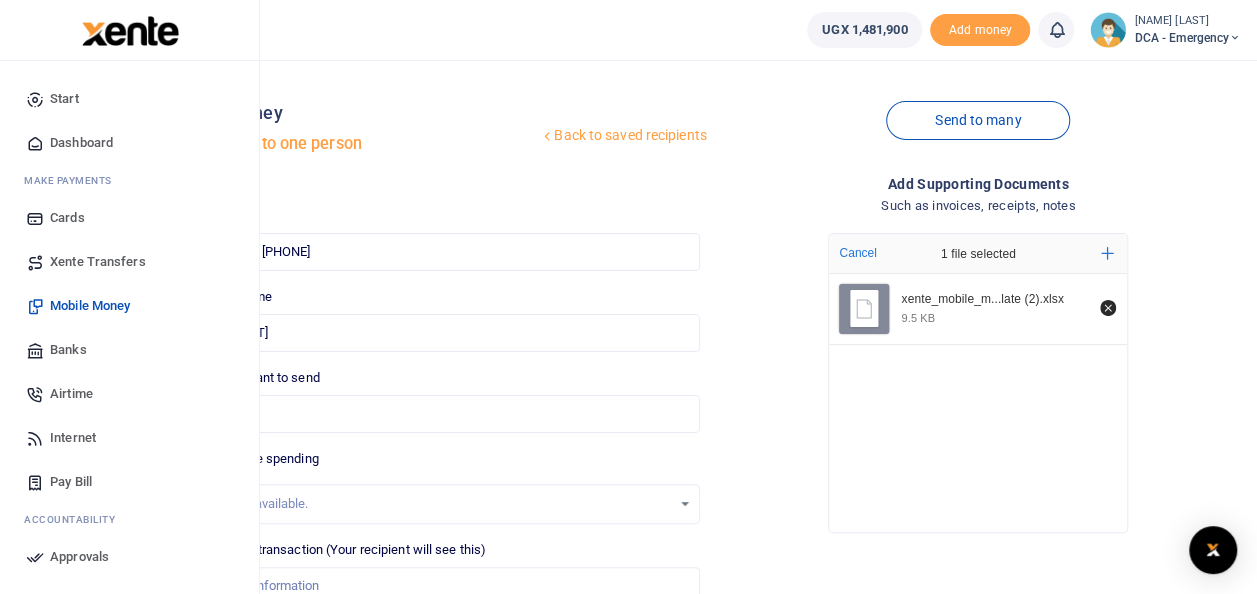 click on "Mobile Money" at bounding box center [90, 306] 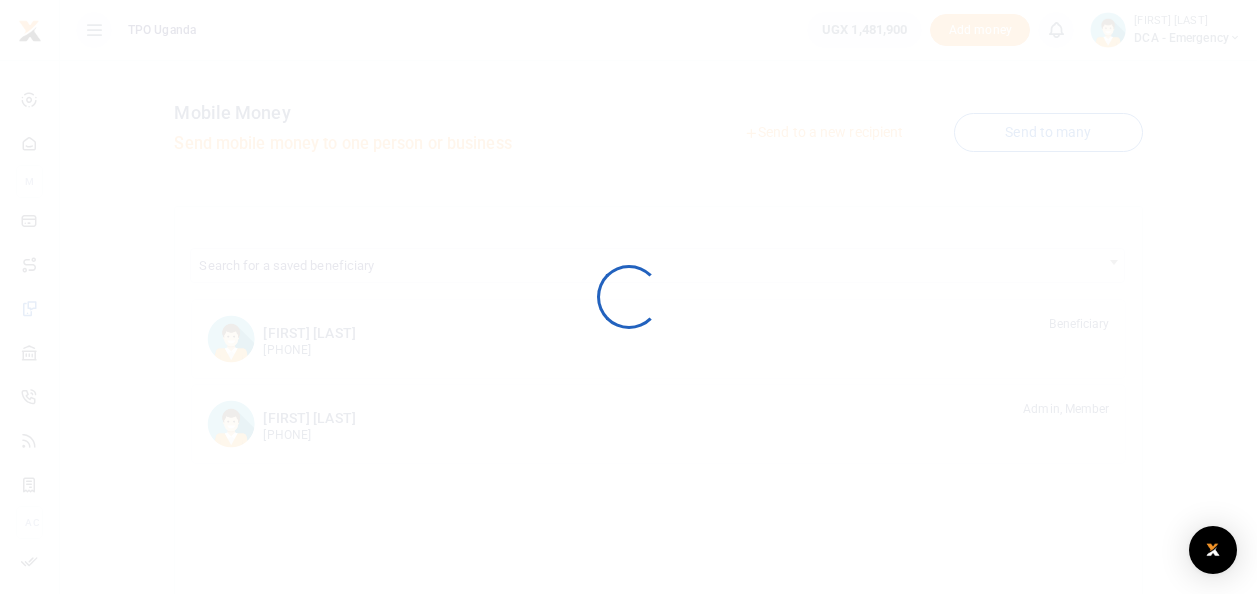 scroll, scrollTop: 0, scrollLeft: 0, axis: both 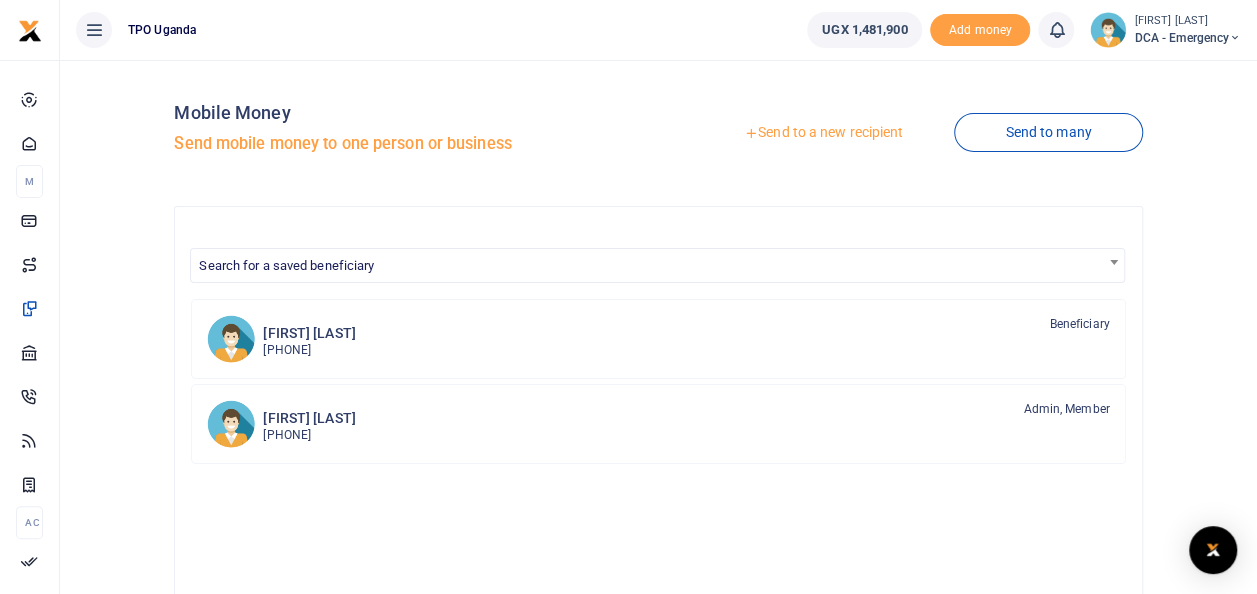 drag, startPoint x: 1015, startPoint y: 125, endPoint x: 970, endPoint y: 177, distance: 68.76772 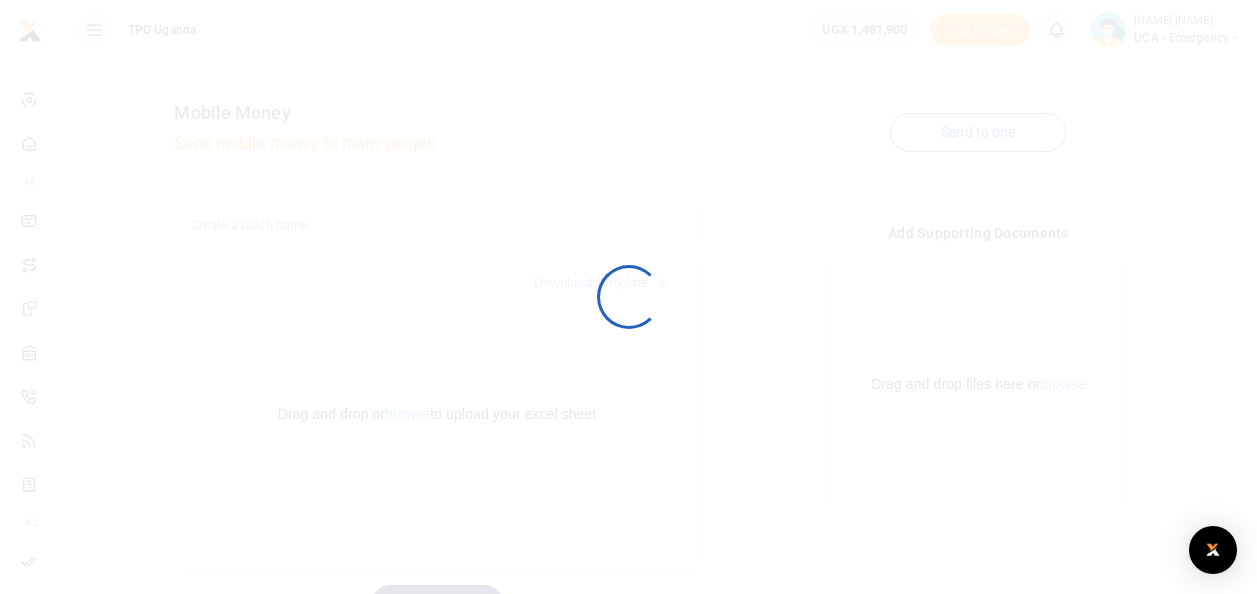 scroll, scrollTop: 0, scrollLeft: 0, axis: both 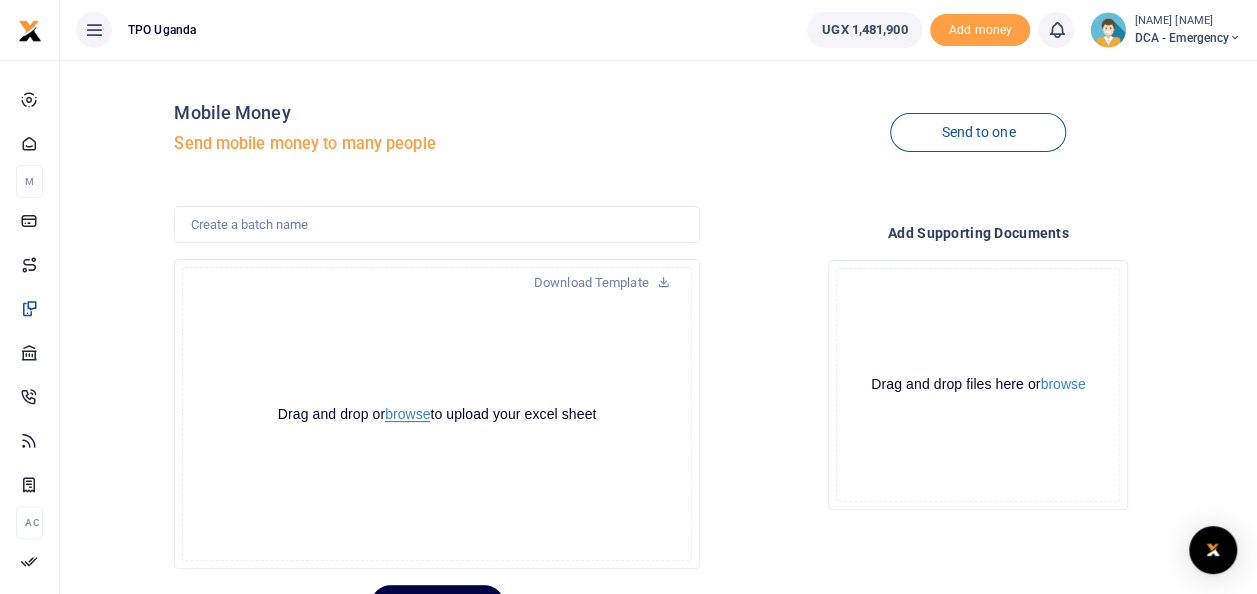 click on "browse" at bounding box center (407, 414) 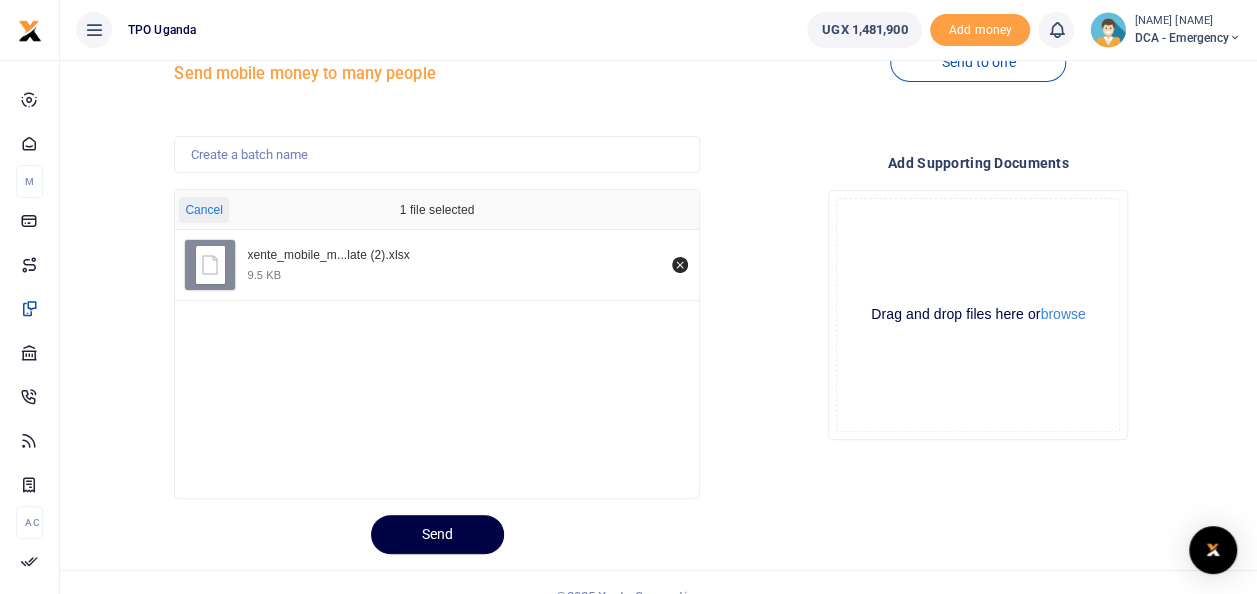 scroll, scrollTop: 97, scrollLeft: 0, axis: vertical 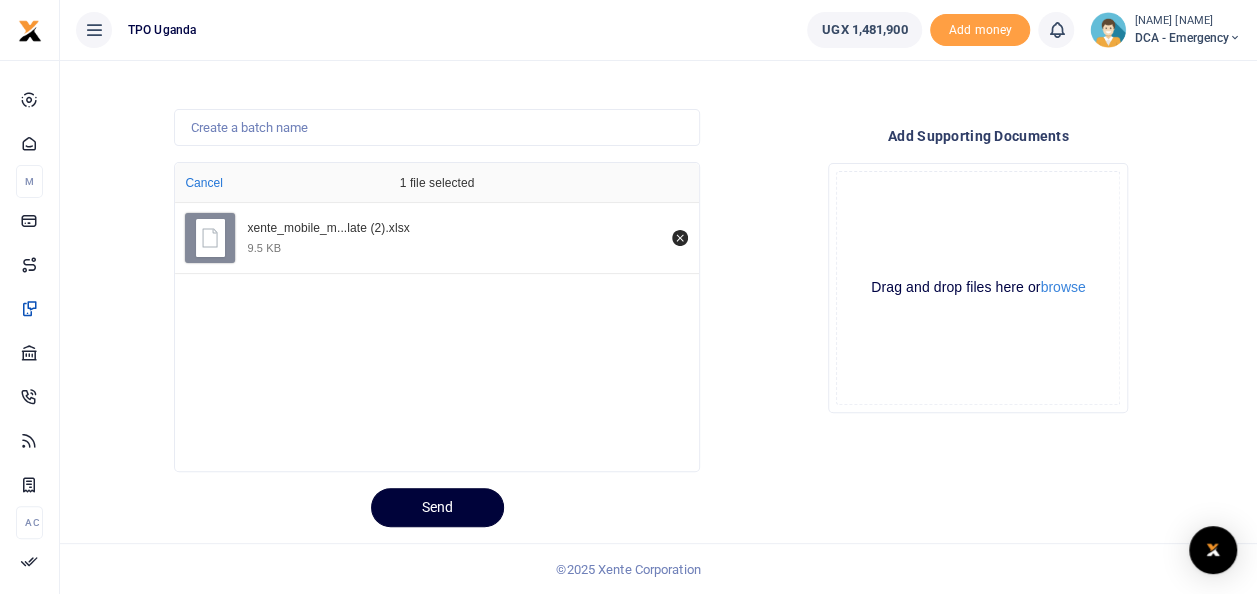 click on "Send" at bounding box center (437, 507) 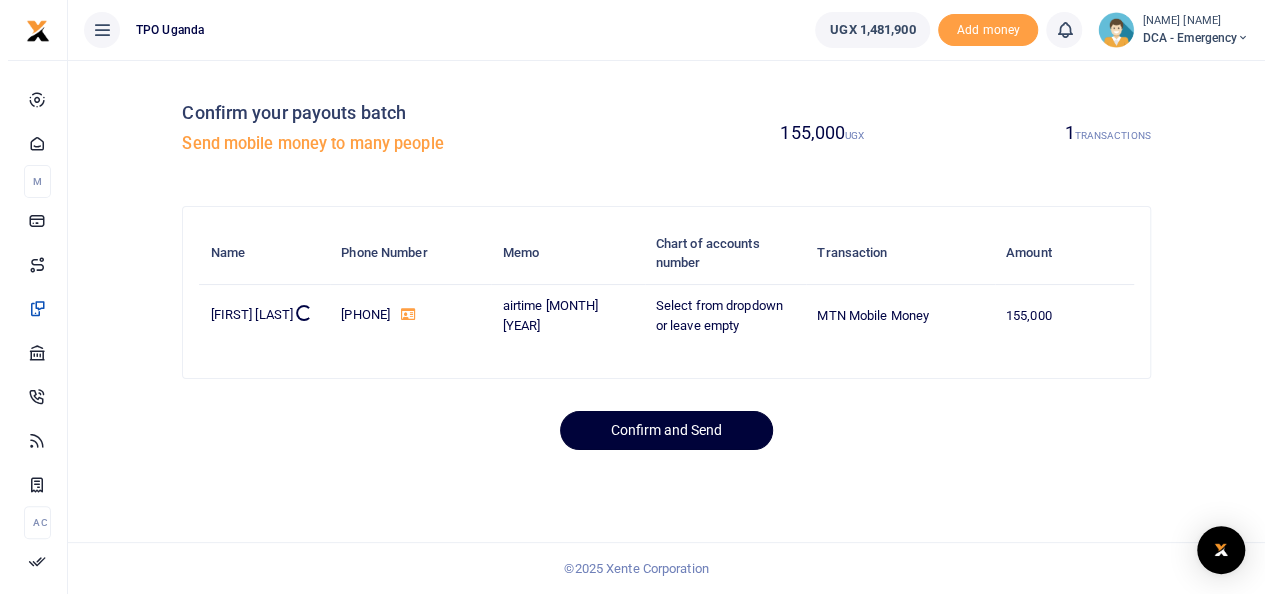 scroll, scrollTop: 0, scrollLeft: 0, axis: both 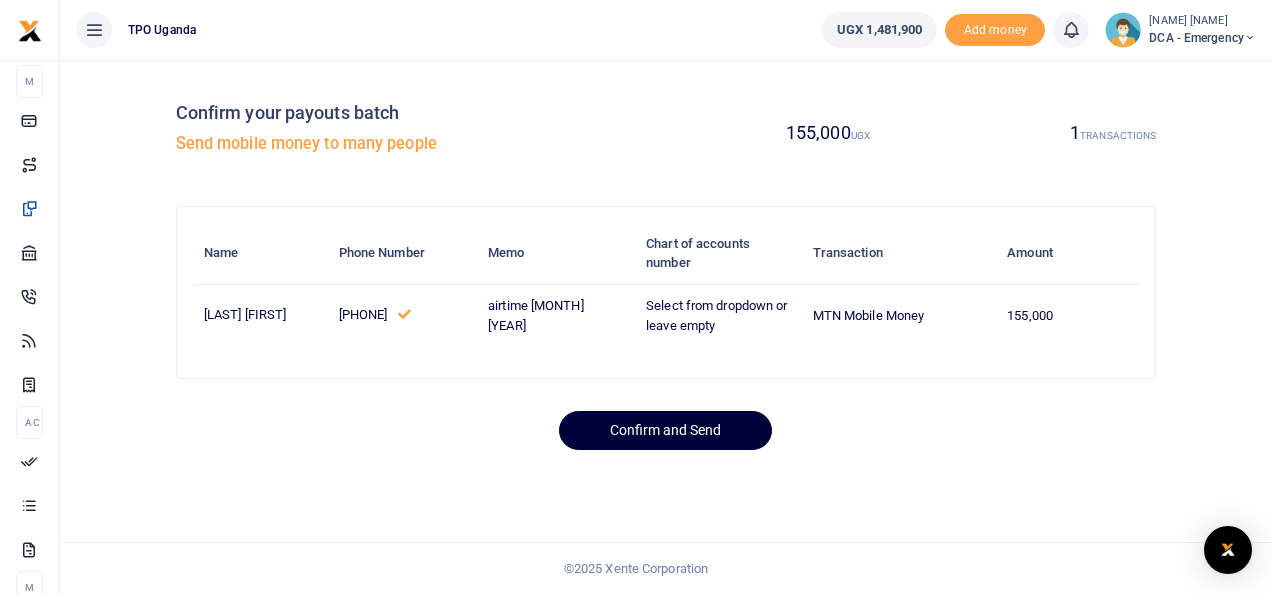 click on "Confirm and Send" at bounding box center [665, 430] 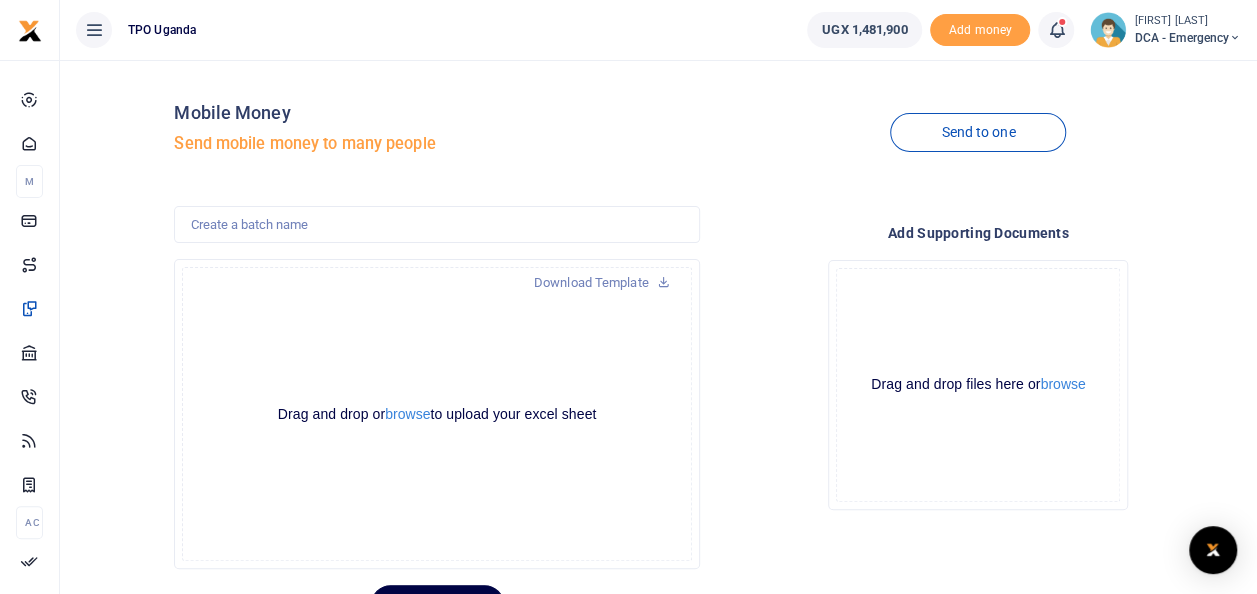 scroll, scrollTop: 97, scrollLeft: 0, axis: vertical 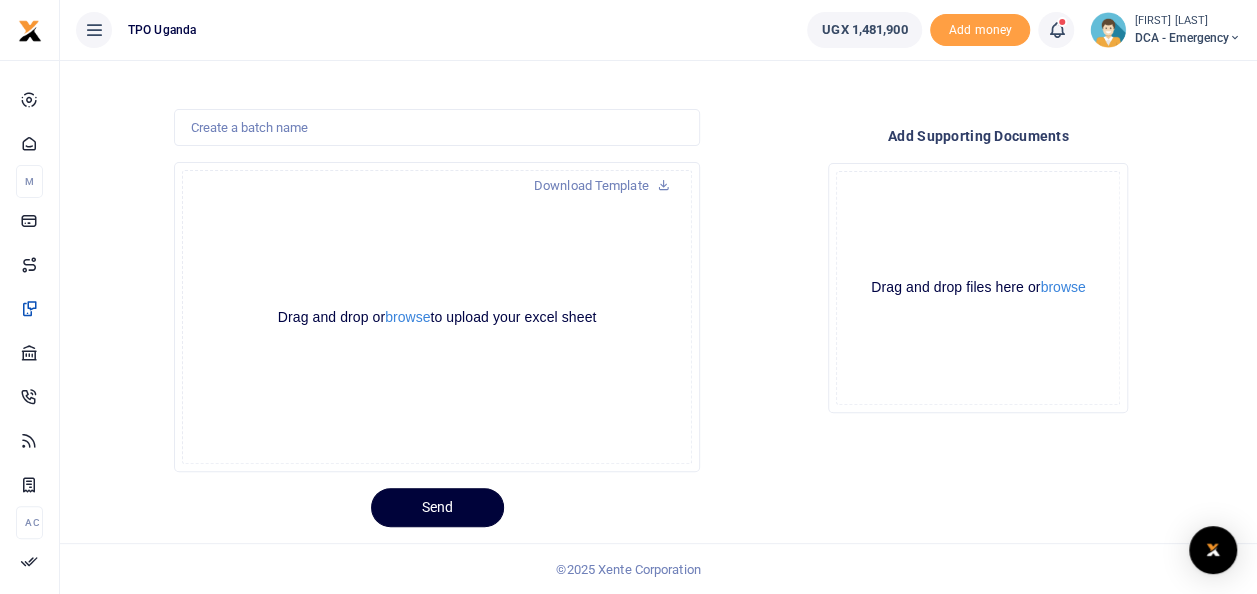 click on "Send" at bounding box center (437, 507) 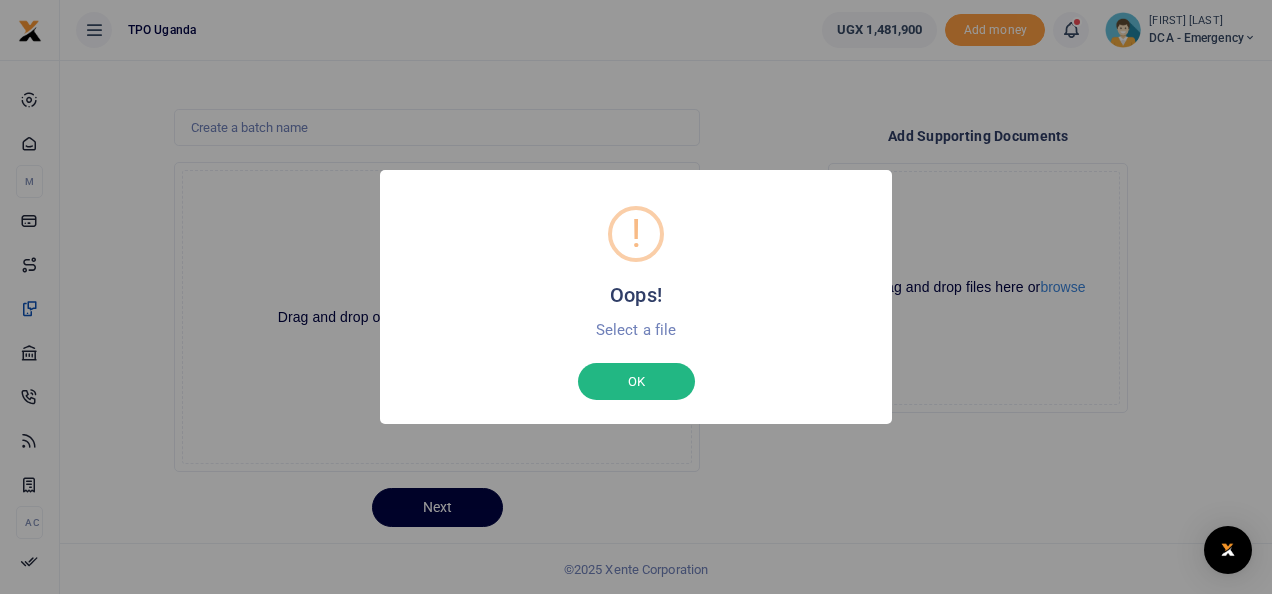 click on "OK No Cancel" at bounding box center (636, 382) 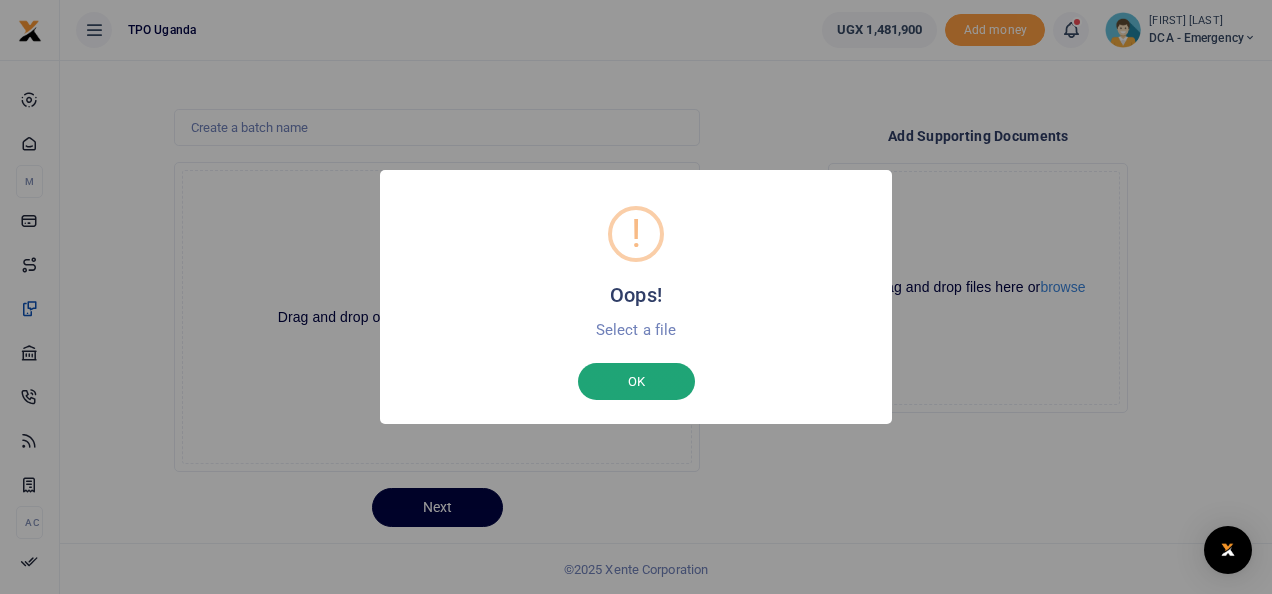 click on "OK" at bounding box center [636, 382] 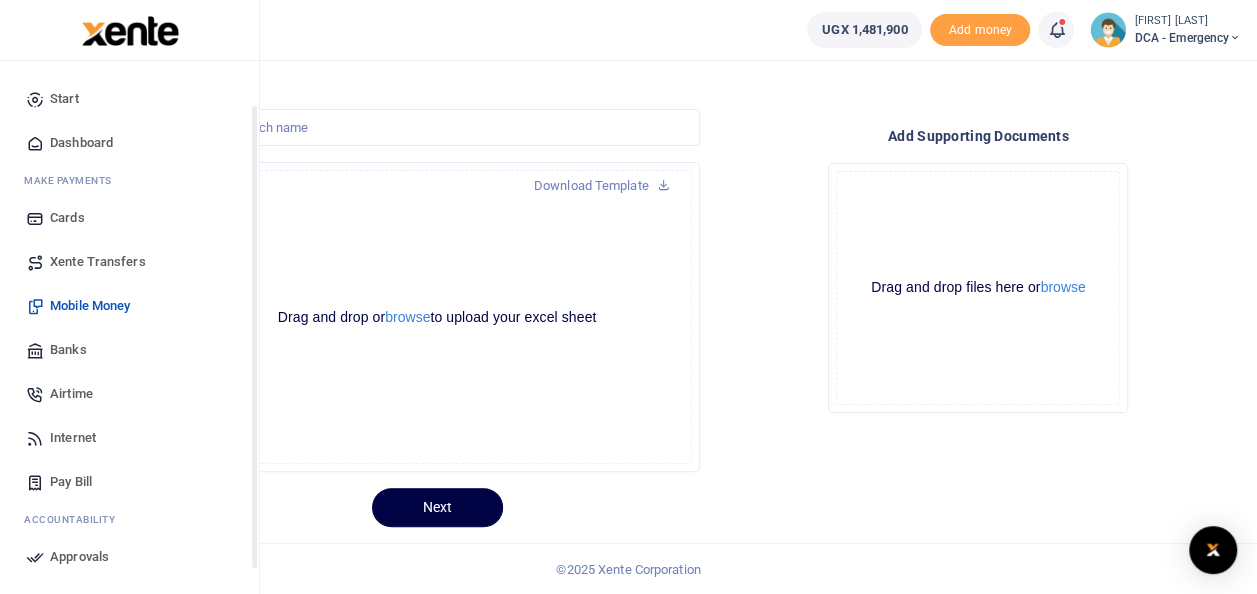 scroll, scrollTop: 100, scrollLeft: 0, axis: vertical 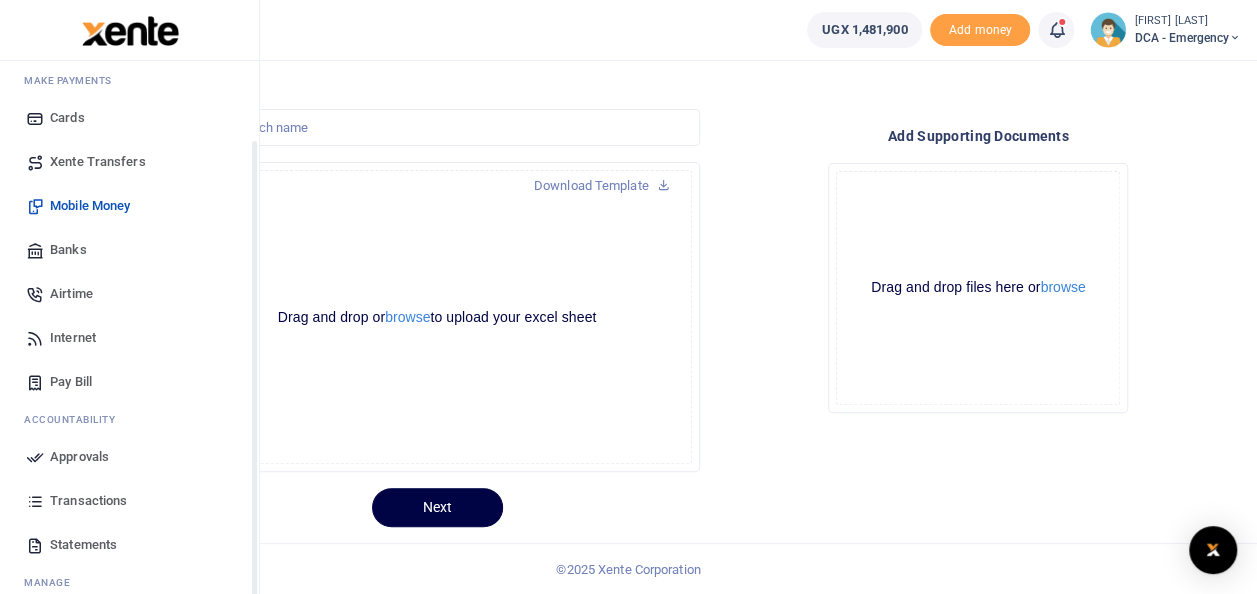 click on "Approvals" at bounding box center [79, 457] 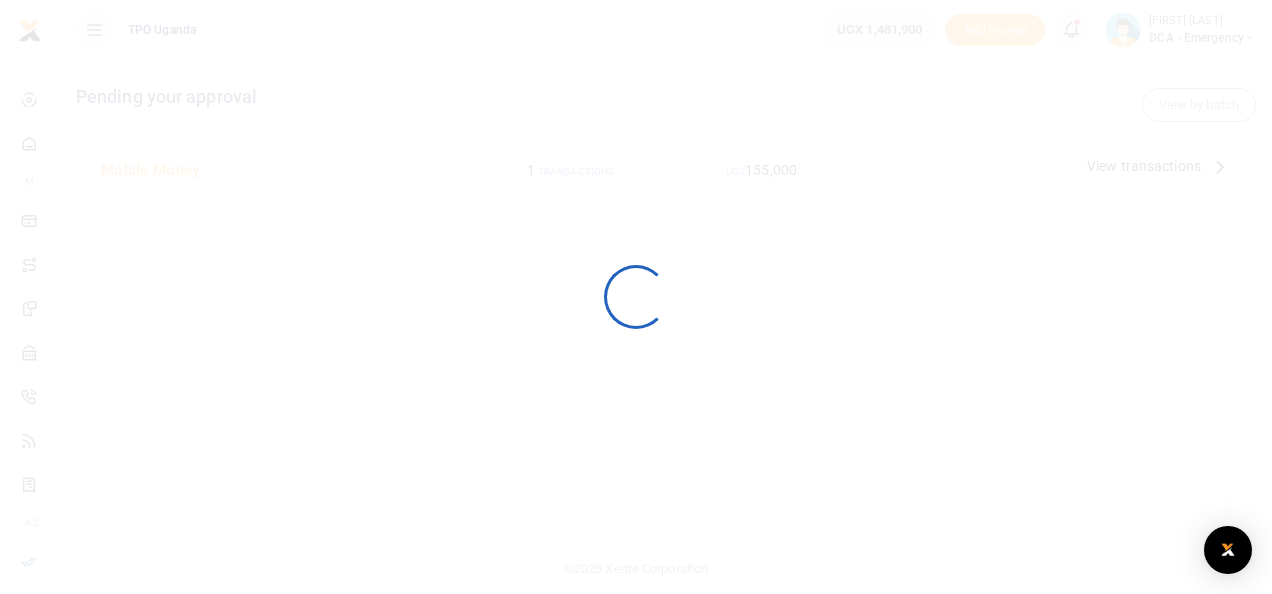 scroll, scrollTop: 0, scrollLeft: 0, axis: both 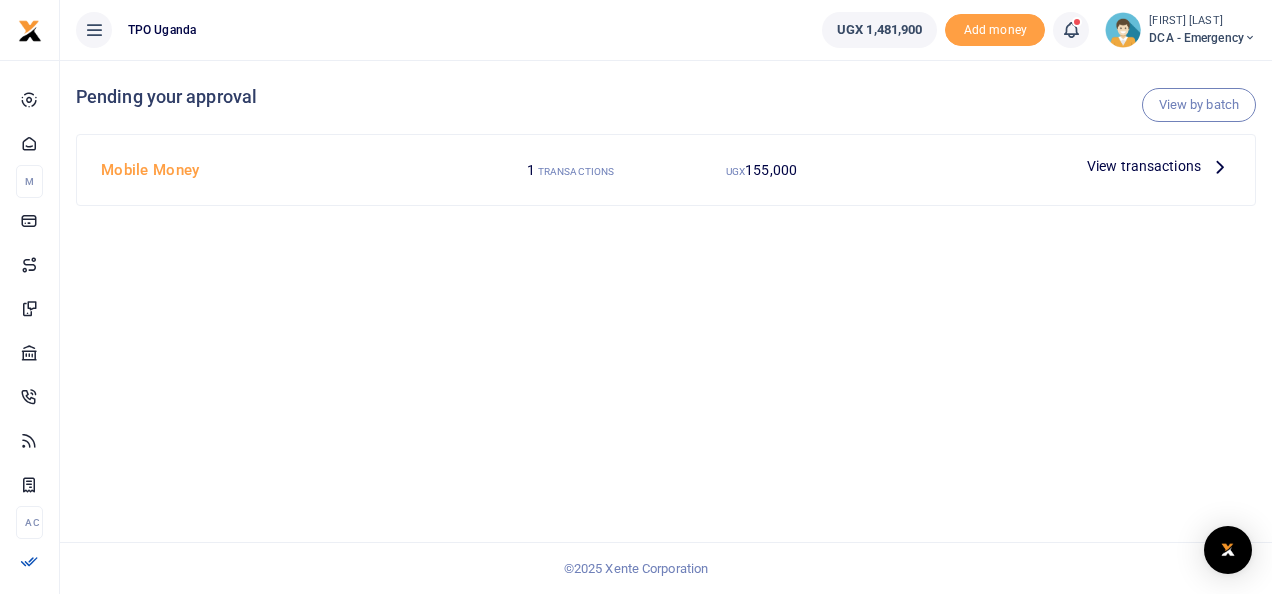 click on "View transactions" at bounding box center (1144, 166) 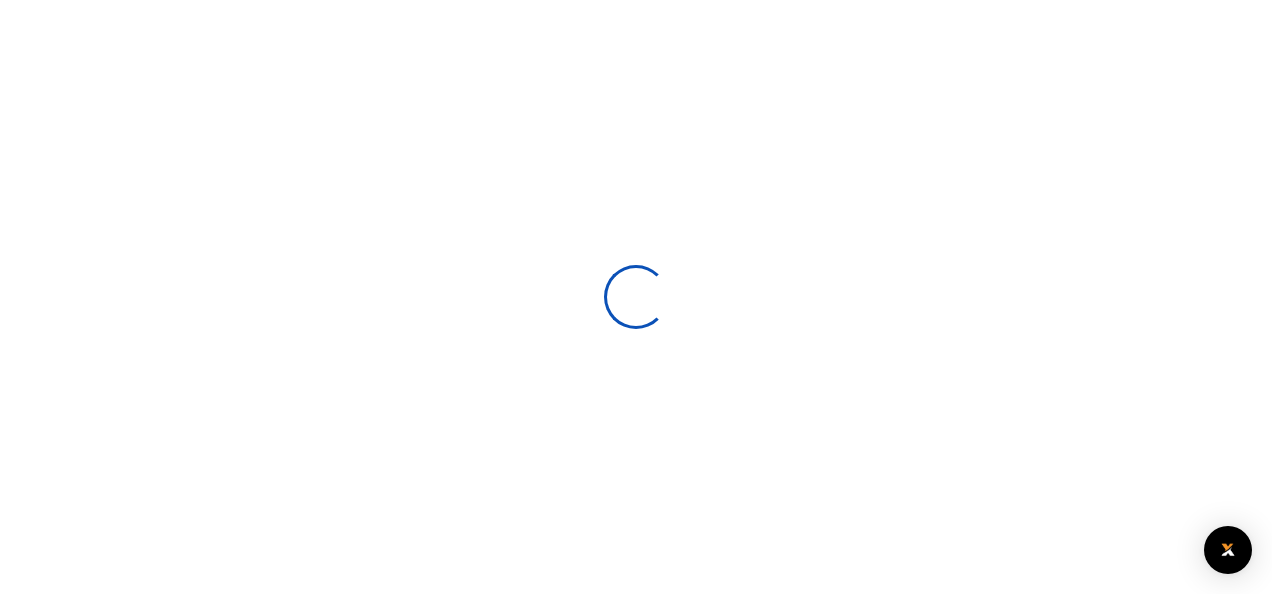 scroll, scrollTop: 0, scrollLeft: 0, axis: both 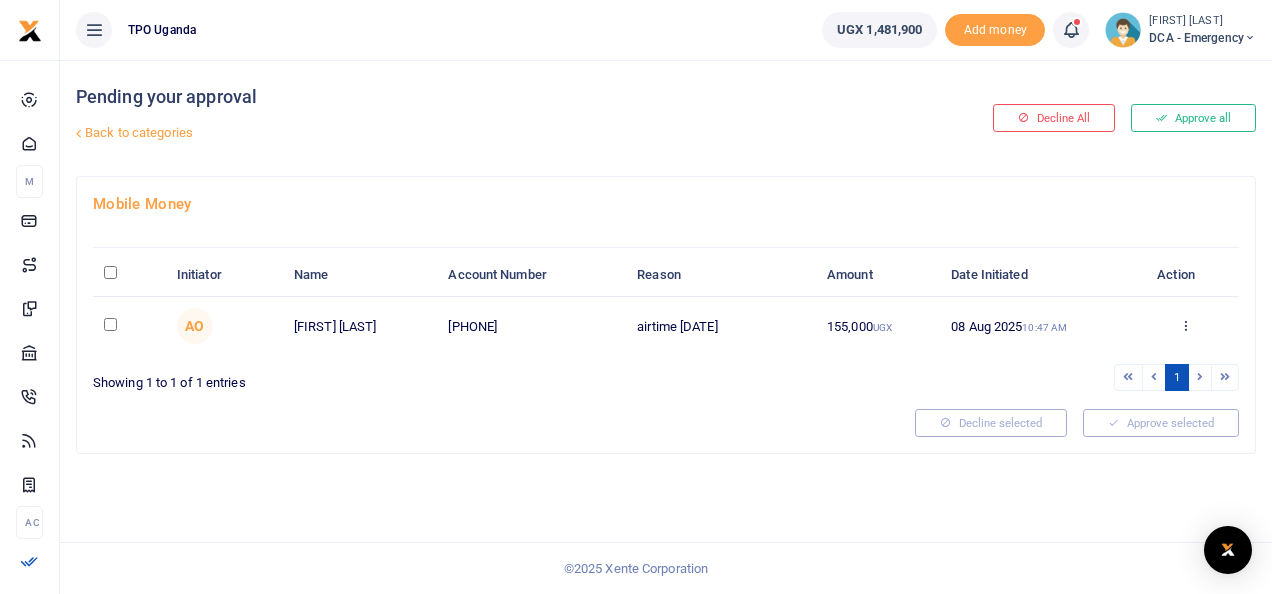 click at bounding box center (129, 275) 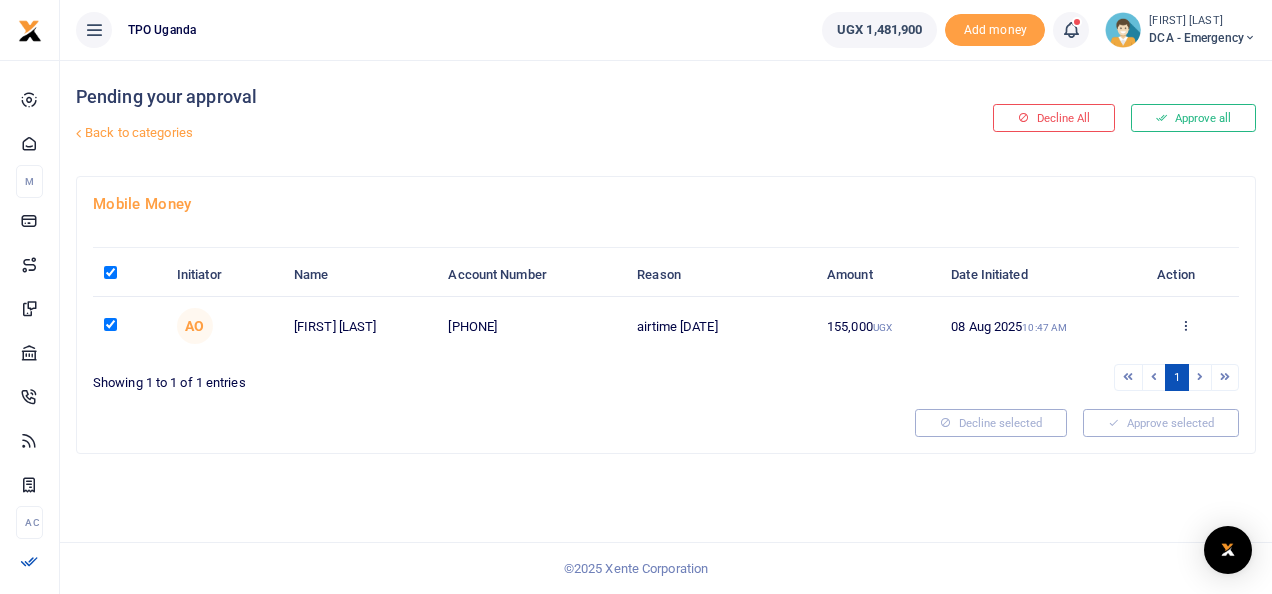 checkbox on "true" 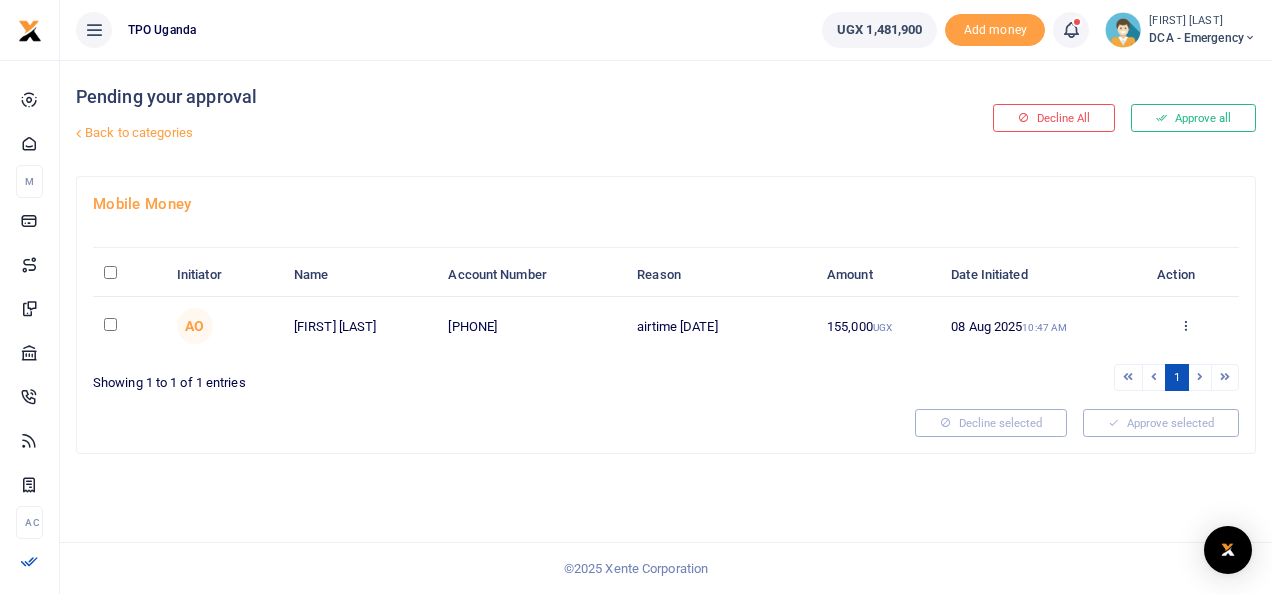 checkbox on "false" 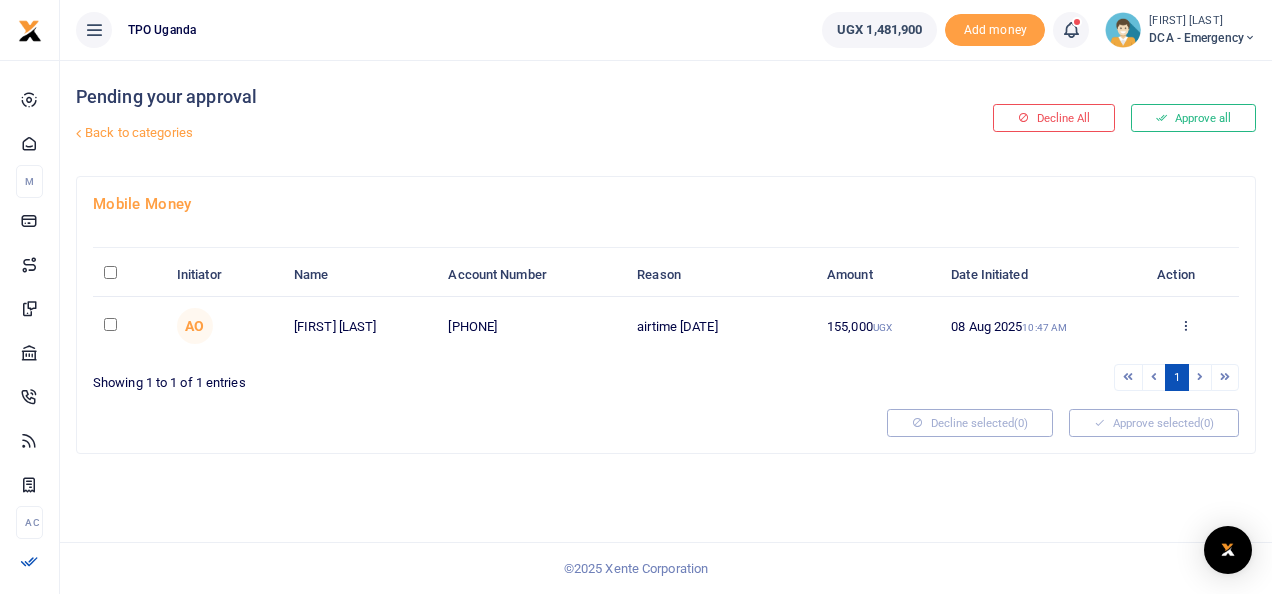 click at bounding box center [110, 272] 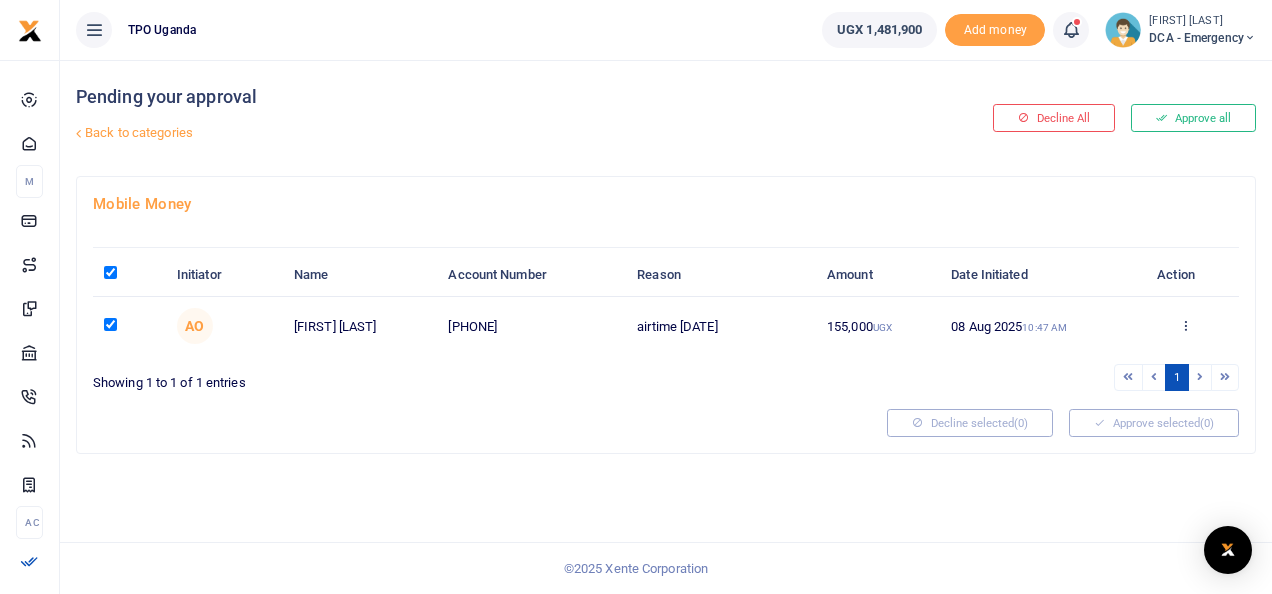 checkbox on "true" 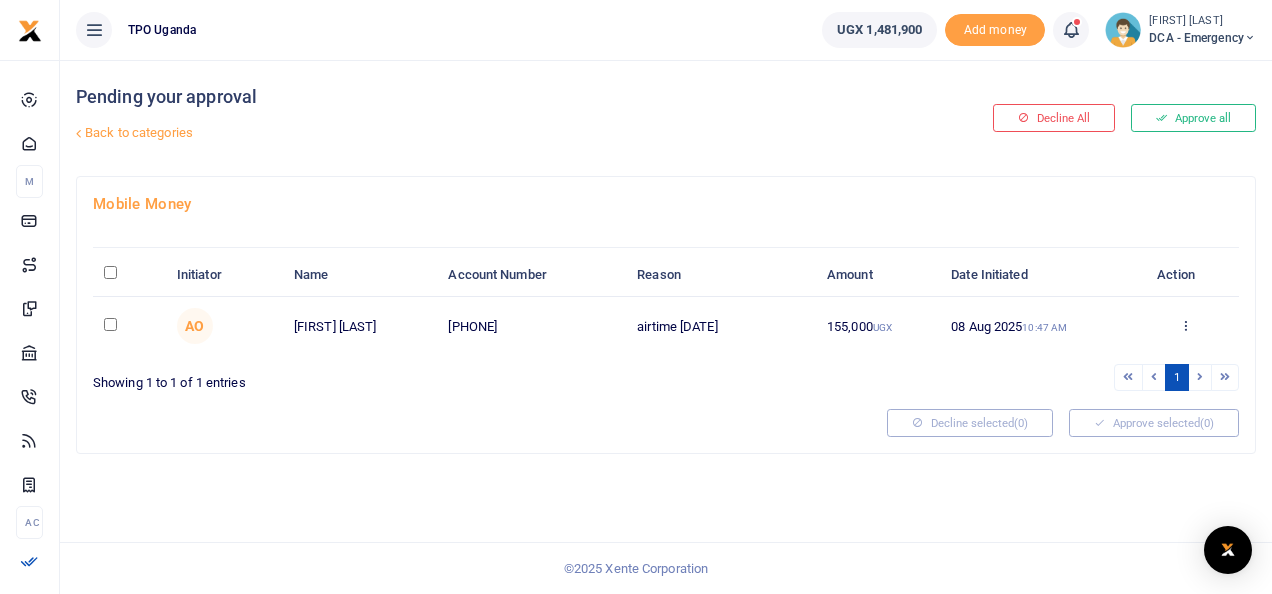checkbox on "false" 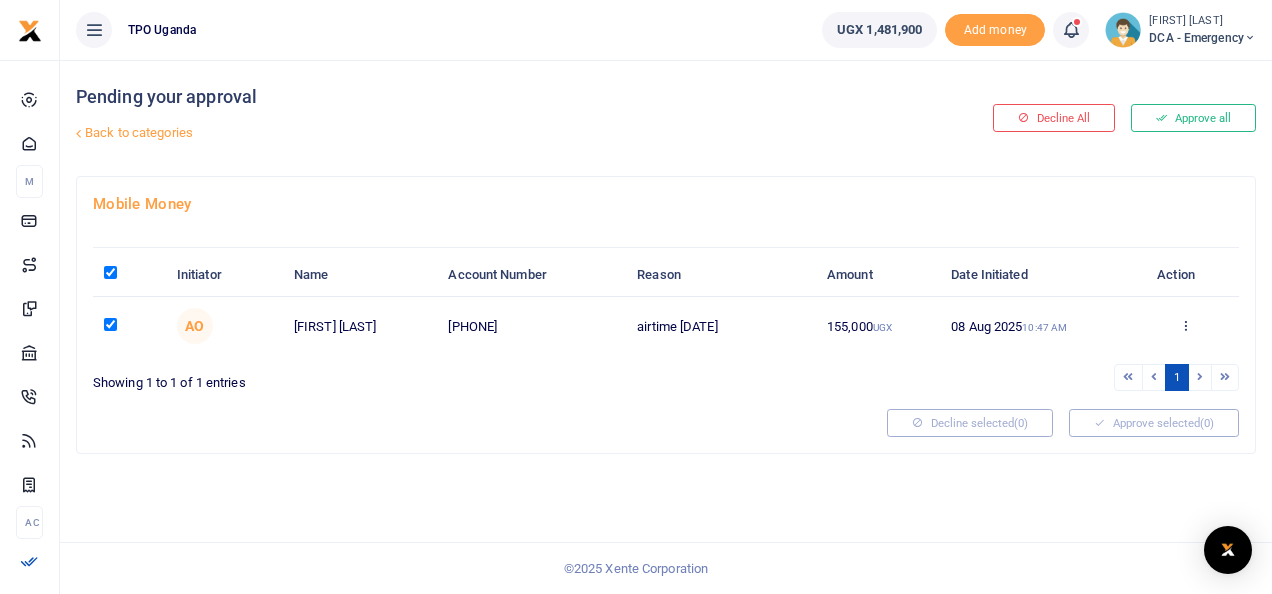 checkbox on "true" 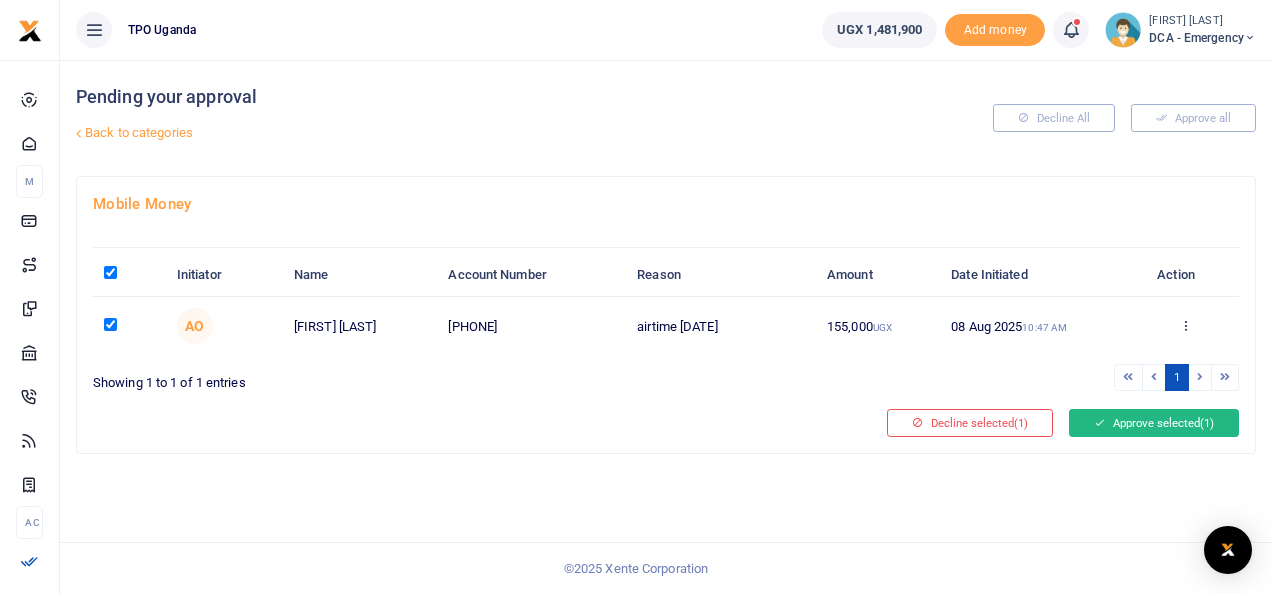 click on "Approve selected  (1)" at bounding box center [1154, 423] 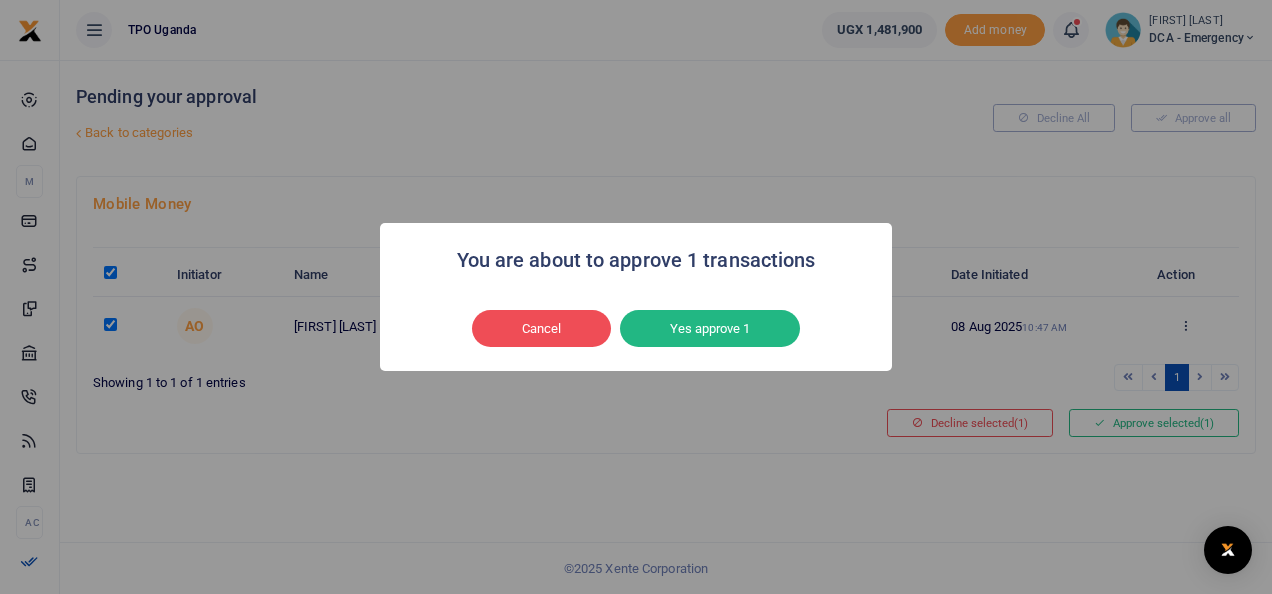 click on "Yes approve 1" at bounding box center [710, 329] 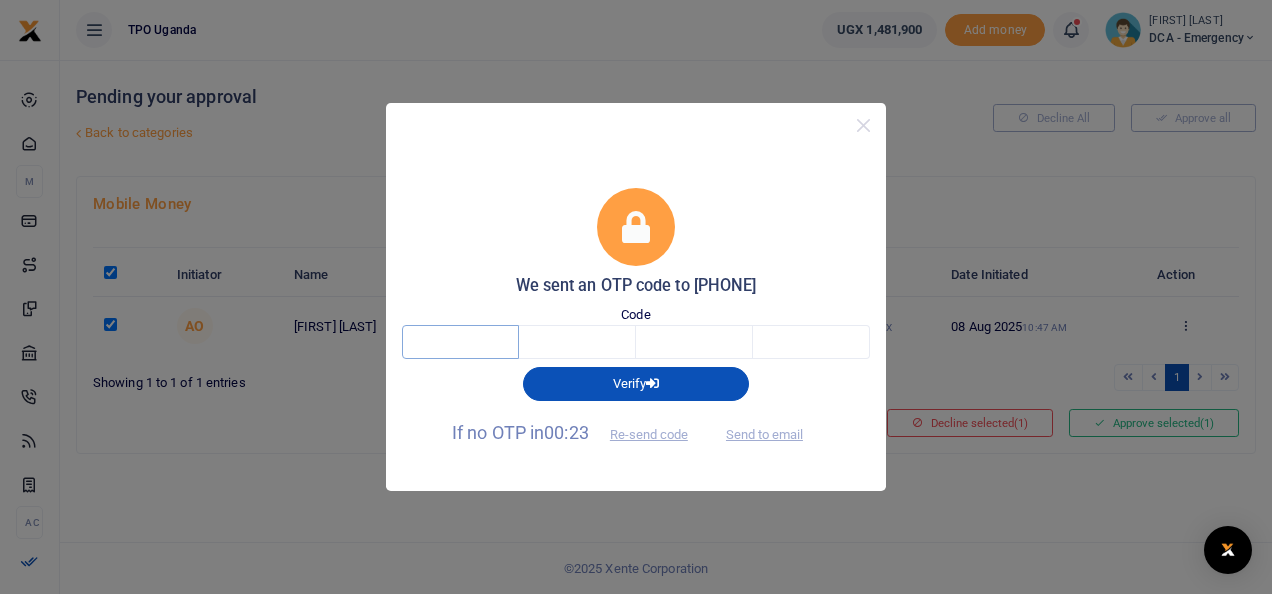click at bounding box center (460, 342) 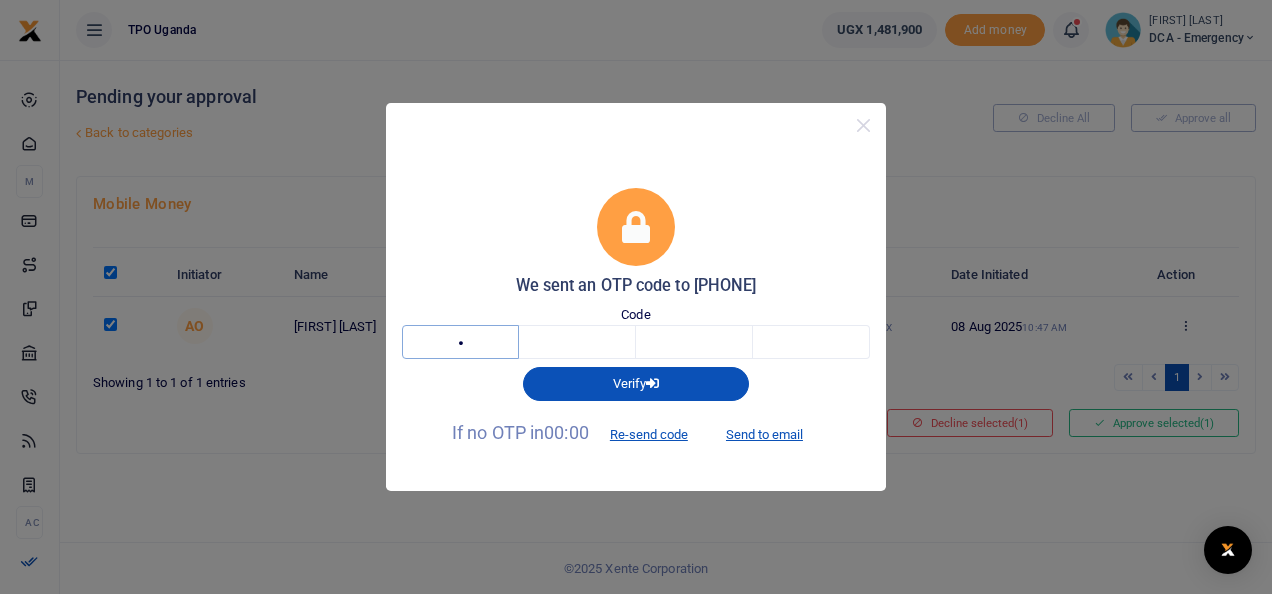 type on "8" 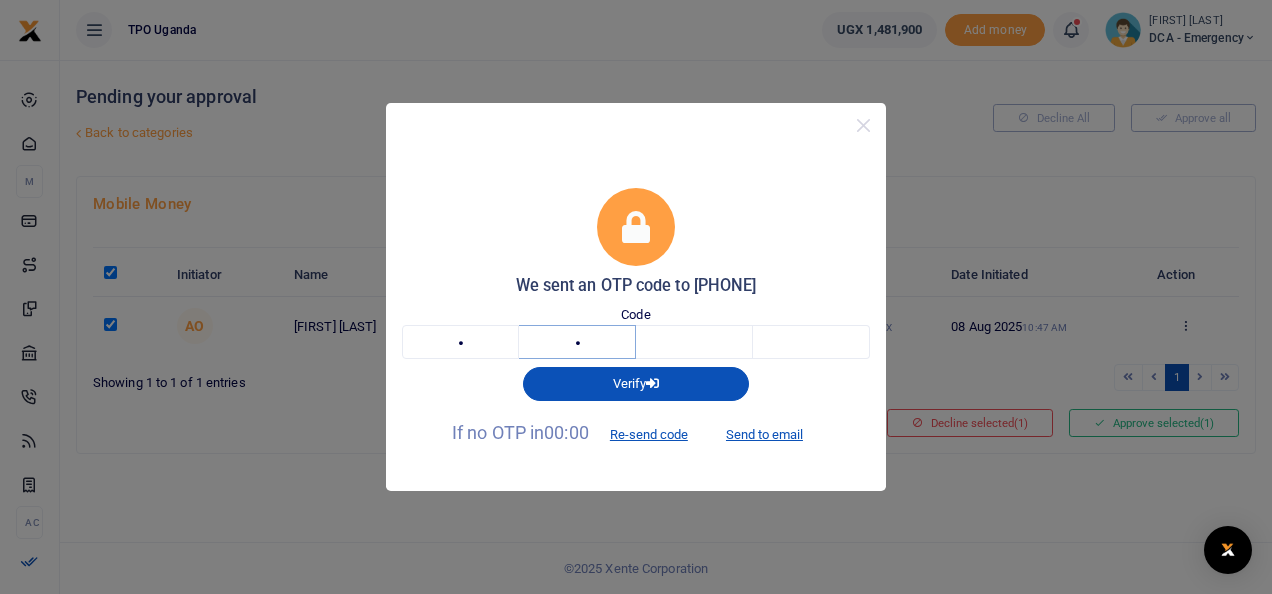 type on "8" 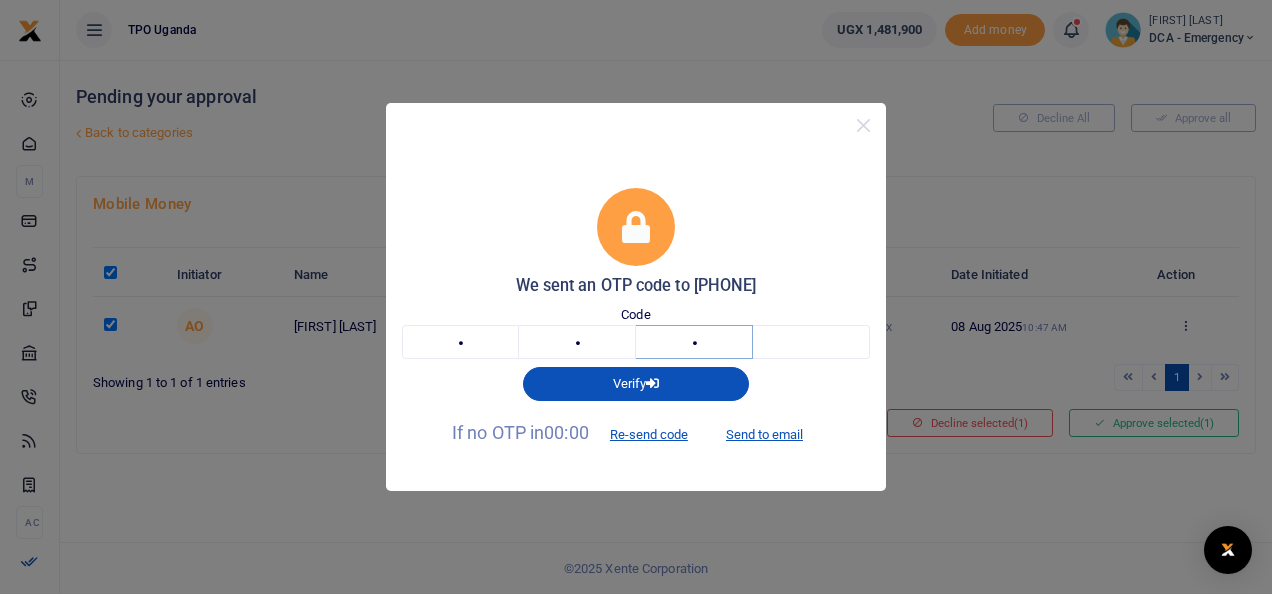 type on "6" 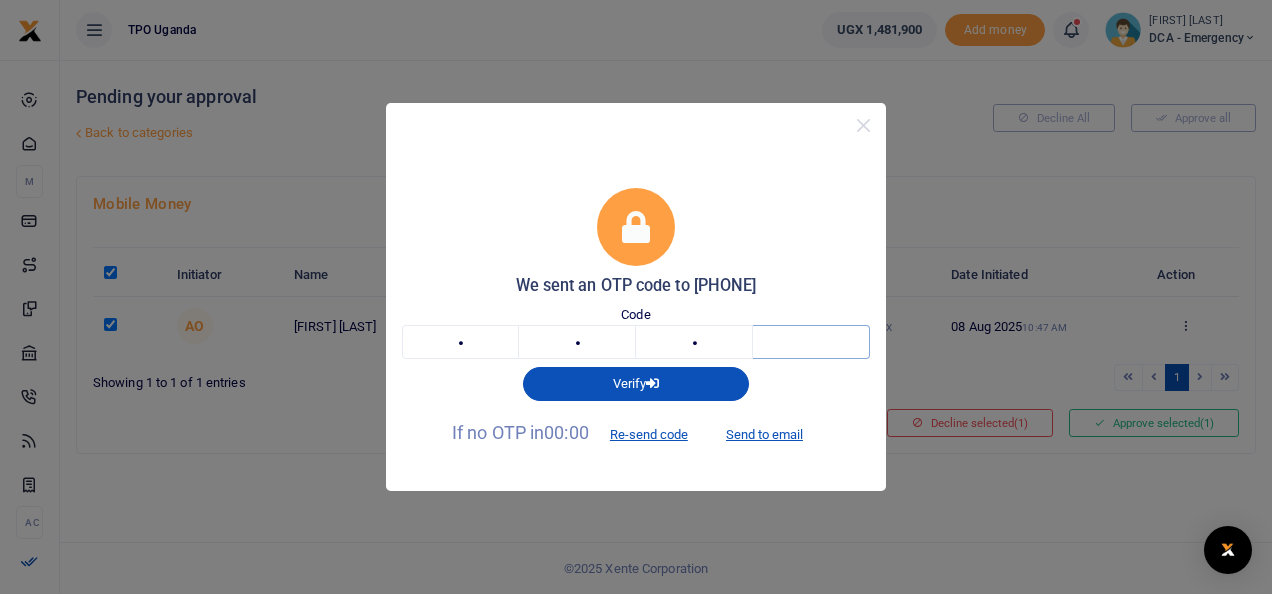 type on "1" 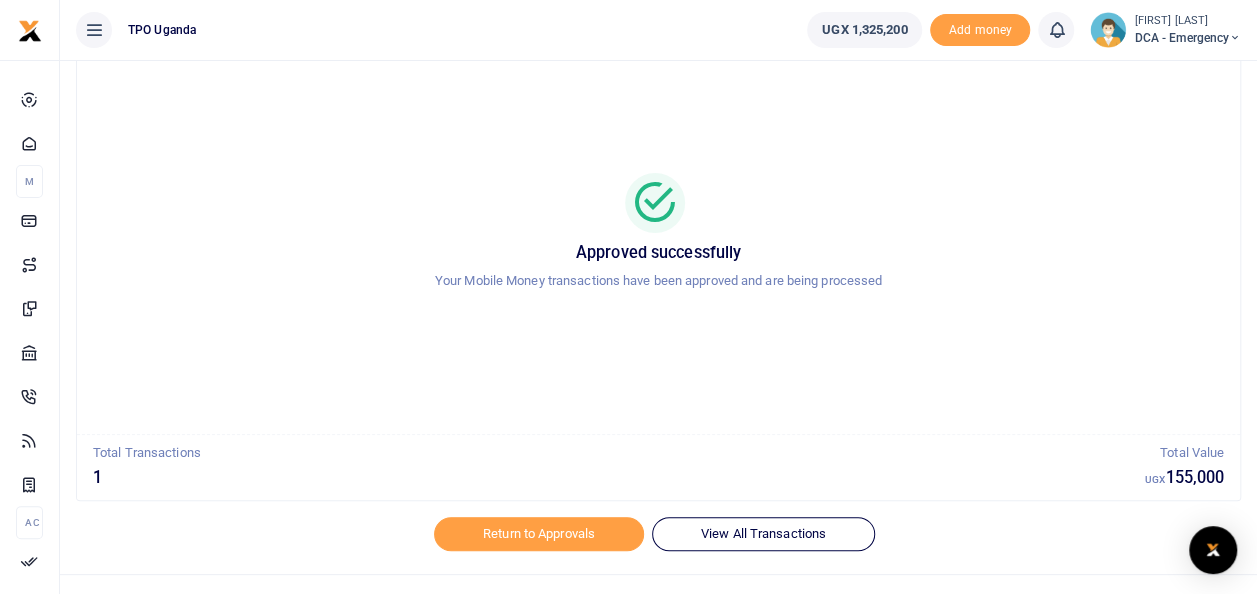 scroll, scrollTop: 98, scrollLeft: 0, axis: vertical 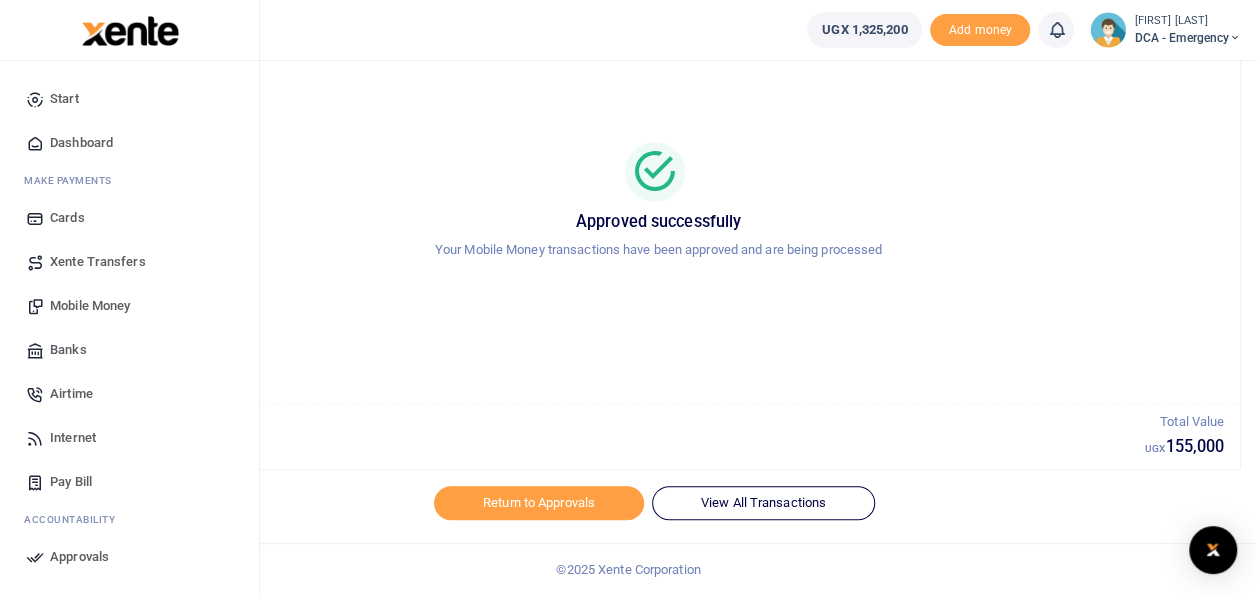click on "Airtime" at bounding box center [71, 394] 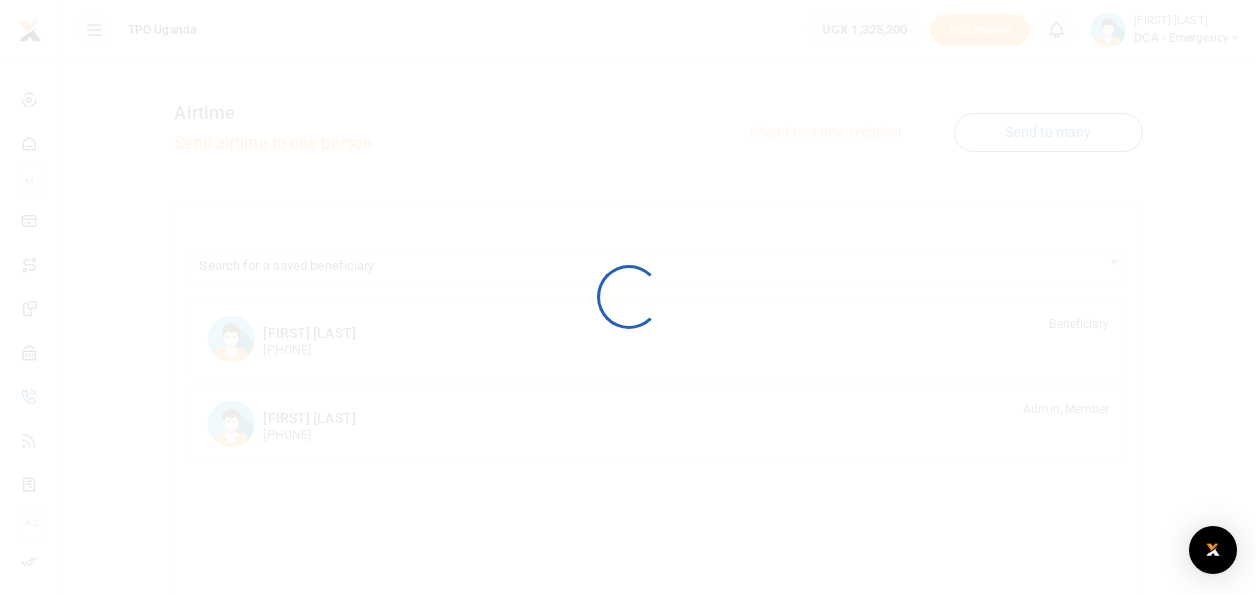 scroll, scrollTop: 0, scrollLeft: 0, axis: both 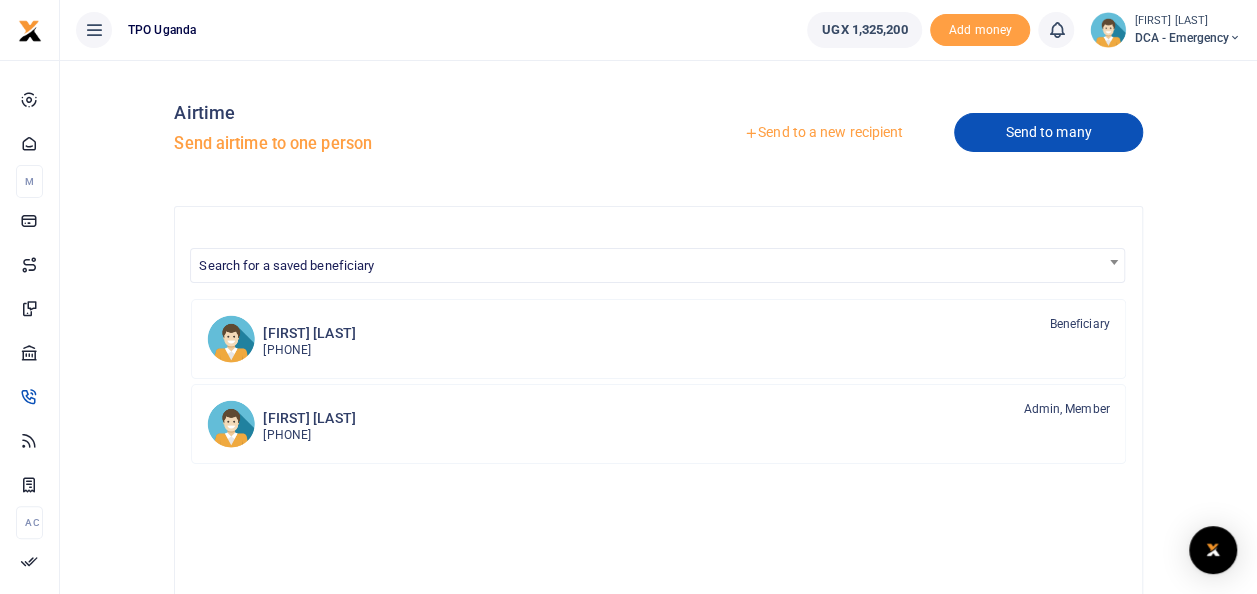 click on "Send to many" at bounding box center [1048, 132] 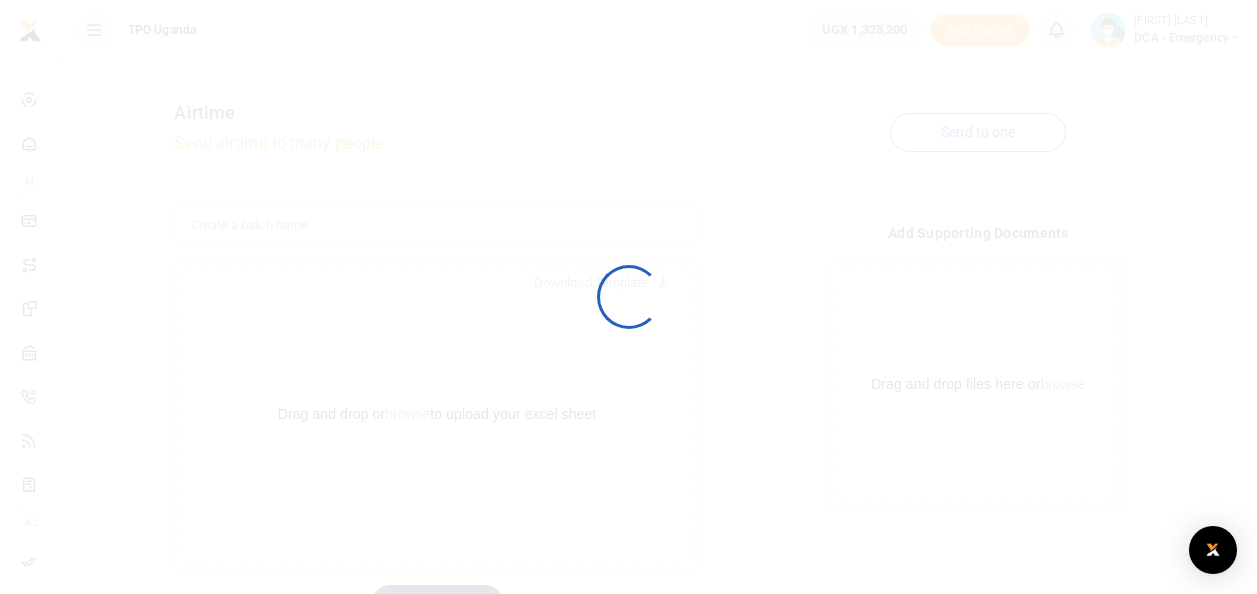 scroll, scrollTop: 0, scrollLeft: 0, axis: both 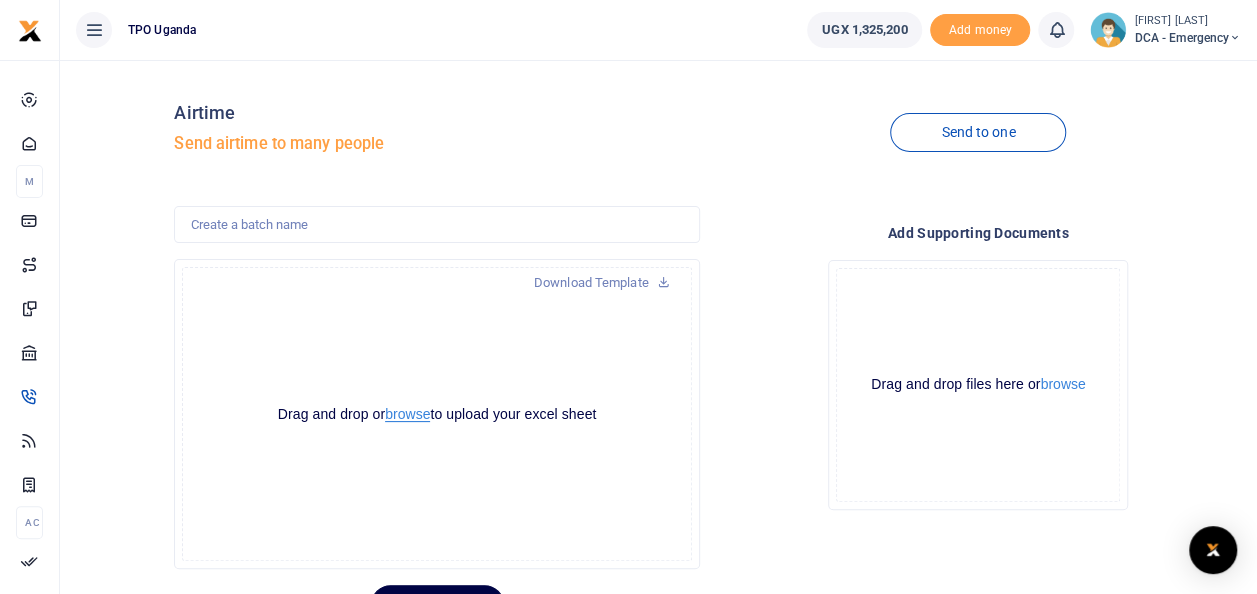 click on "browse" at bounding box center (407, 414) 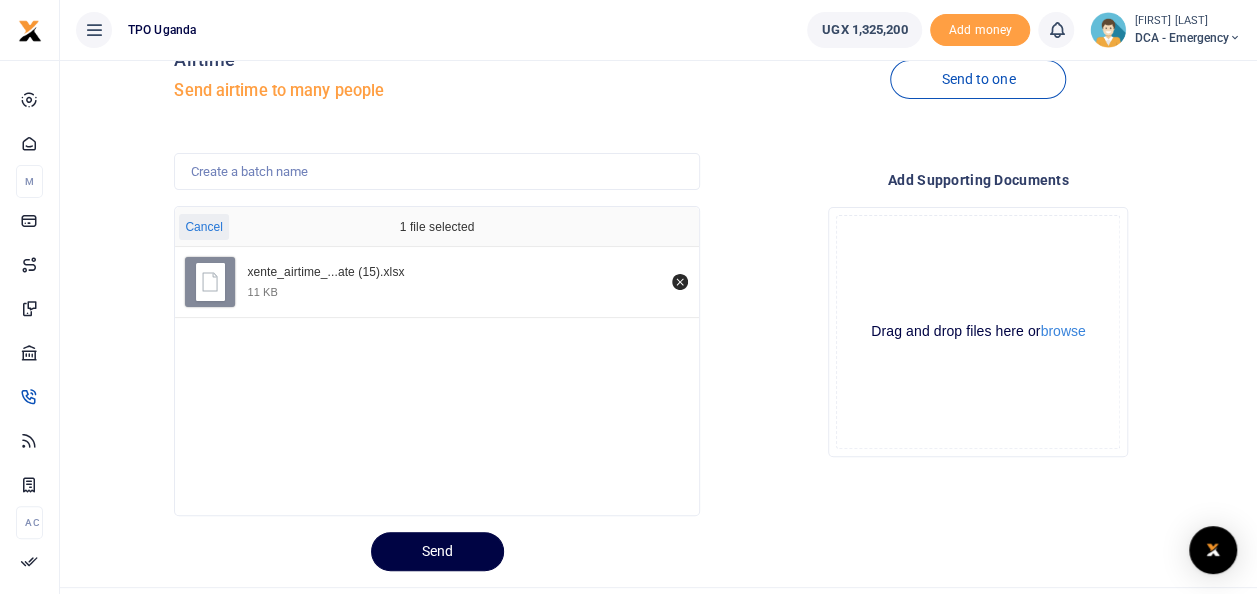scroll, scrollTop: 97, scrollLeft: 0, axis: vertical 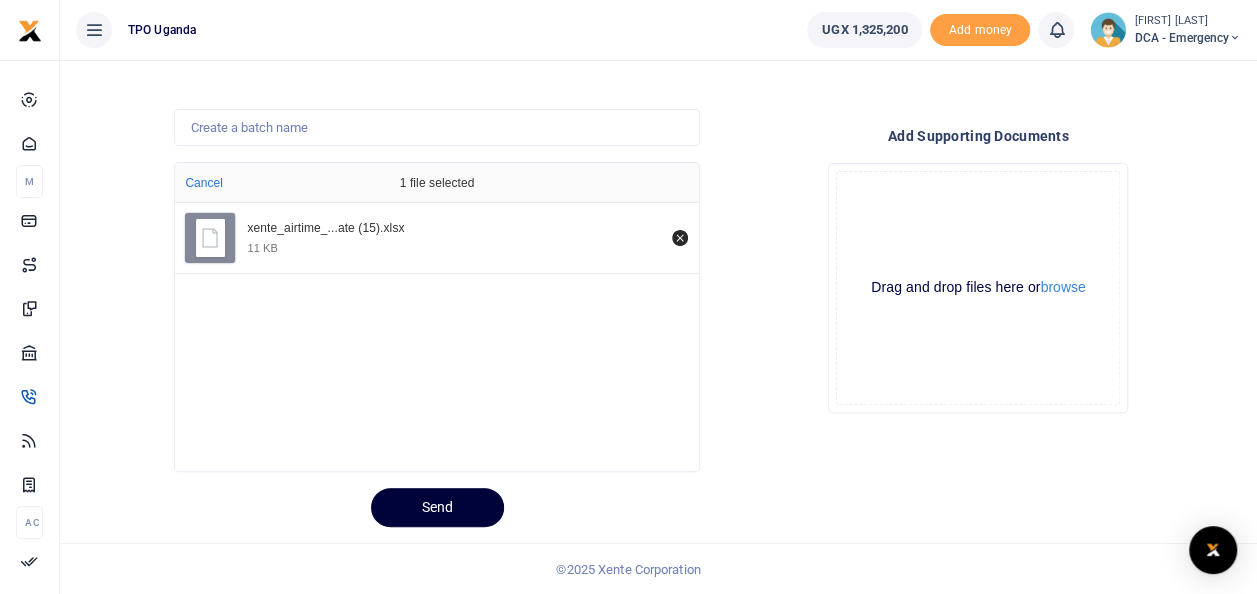click on "Send" at bounding box center [437, 507] 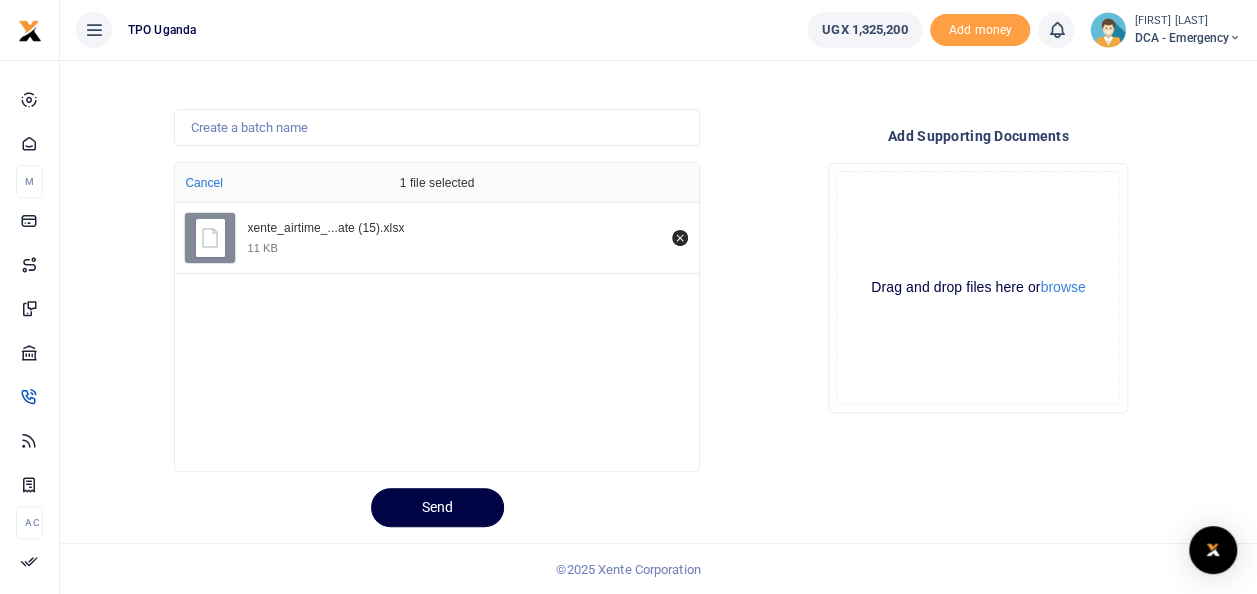 click on "Send" at bounding box center [436, 507] 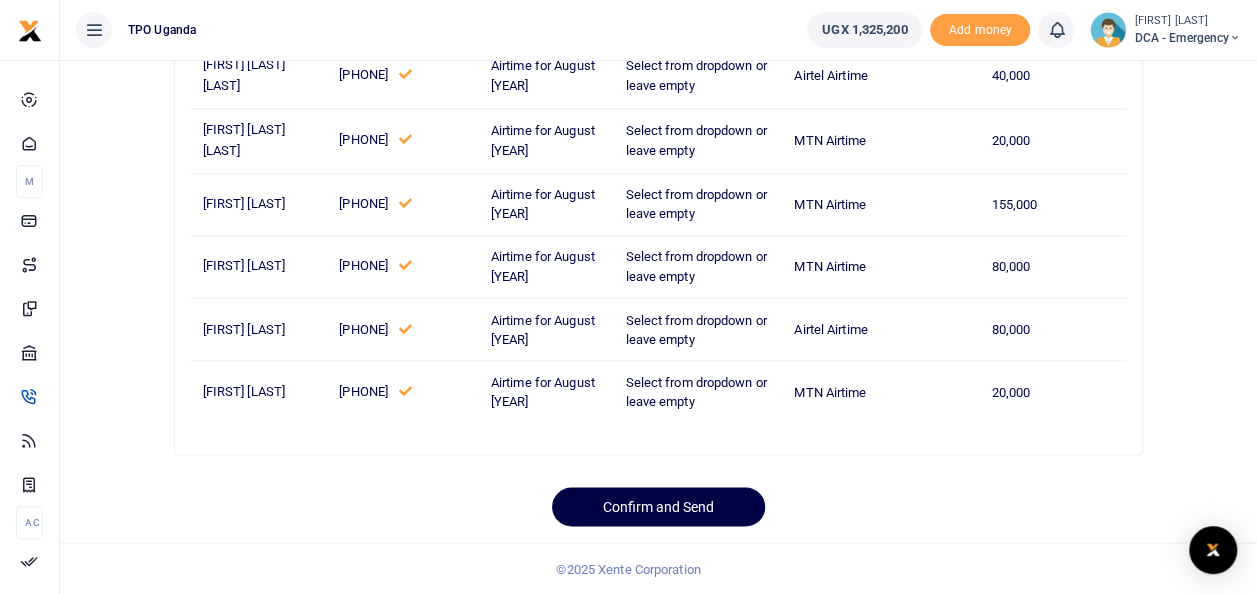 scroll, scrollTop: 2062, scrollLeft: 0, axis: vertical 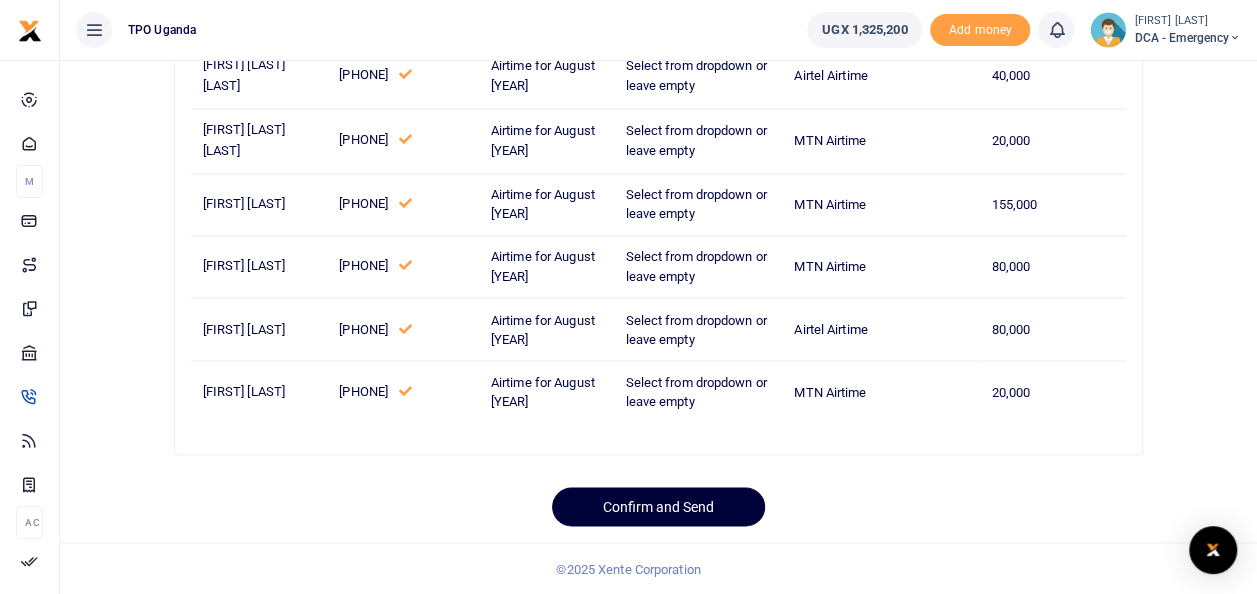 click on "Confirm and Send" at bounding box center [658, 506] 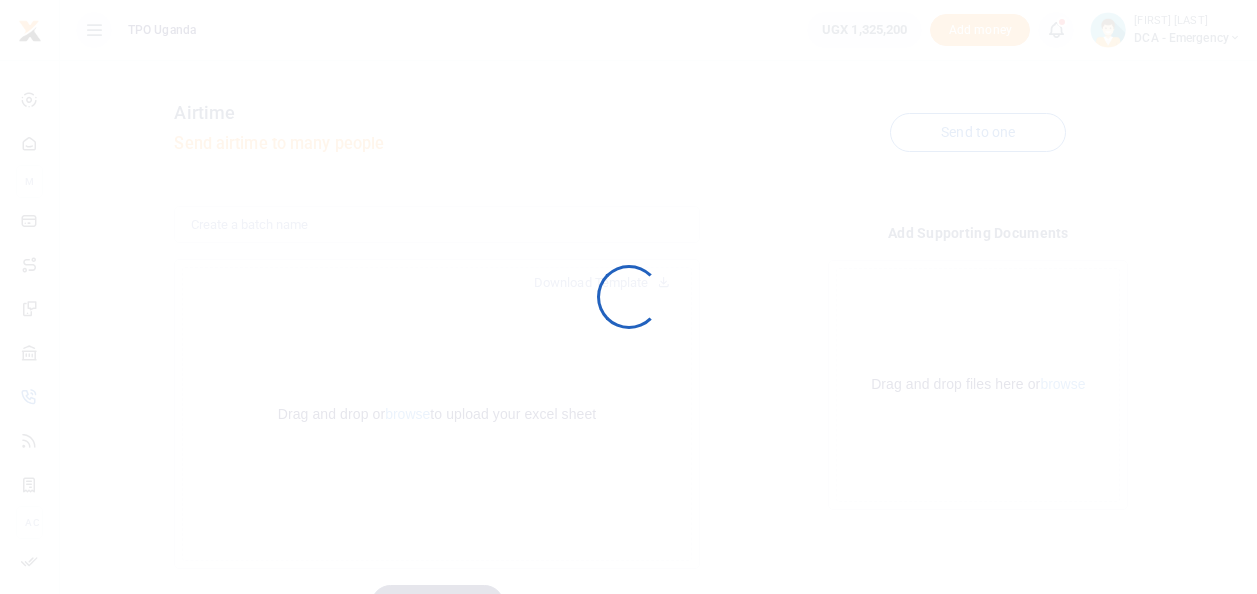 scroll, scrollTop: 97, scrollLeft: 0, axis: vertical 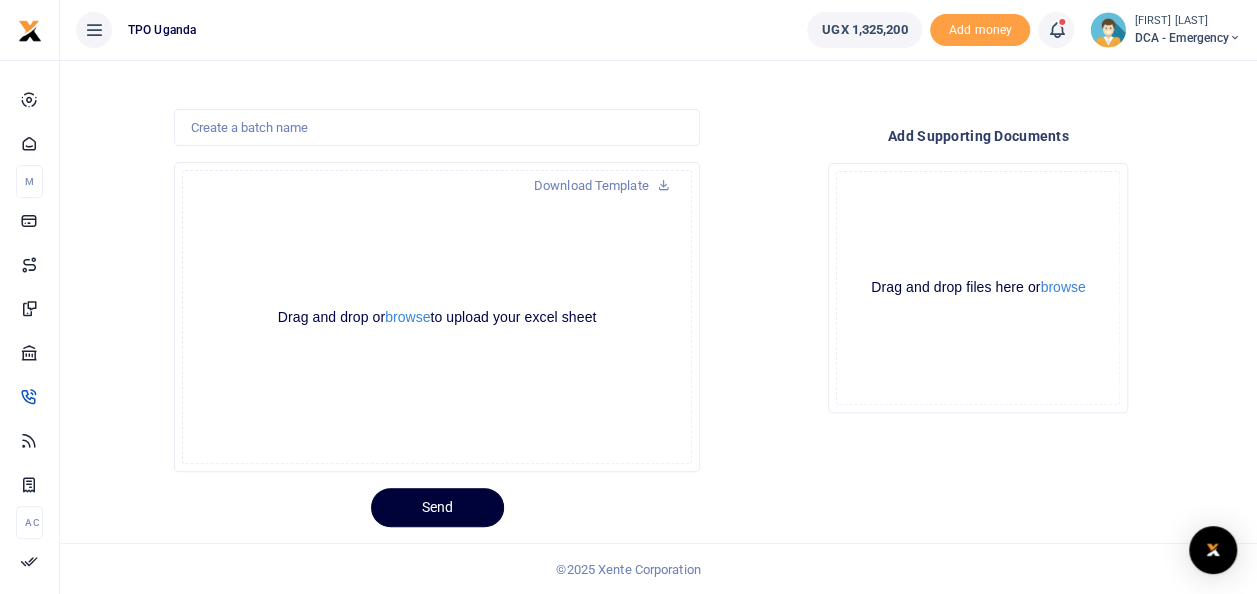 click on "Send" at bounding box center [437, 507] 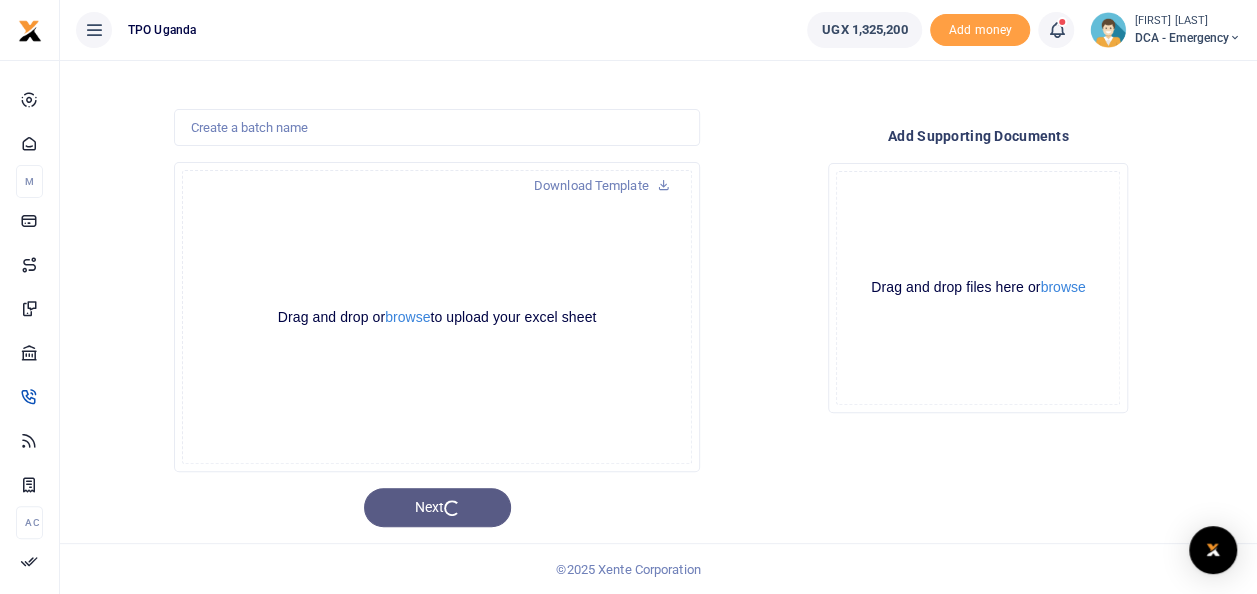 click on "Next" at bounding box center [436, 507] 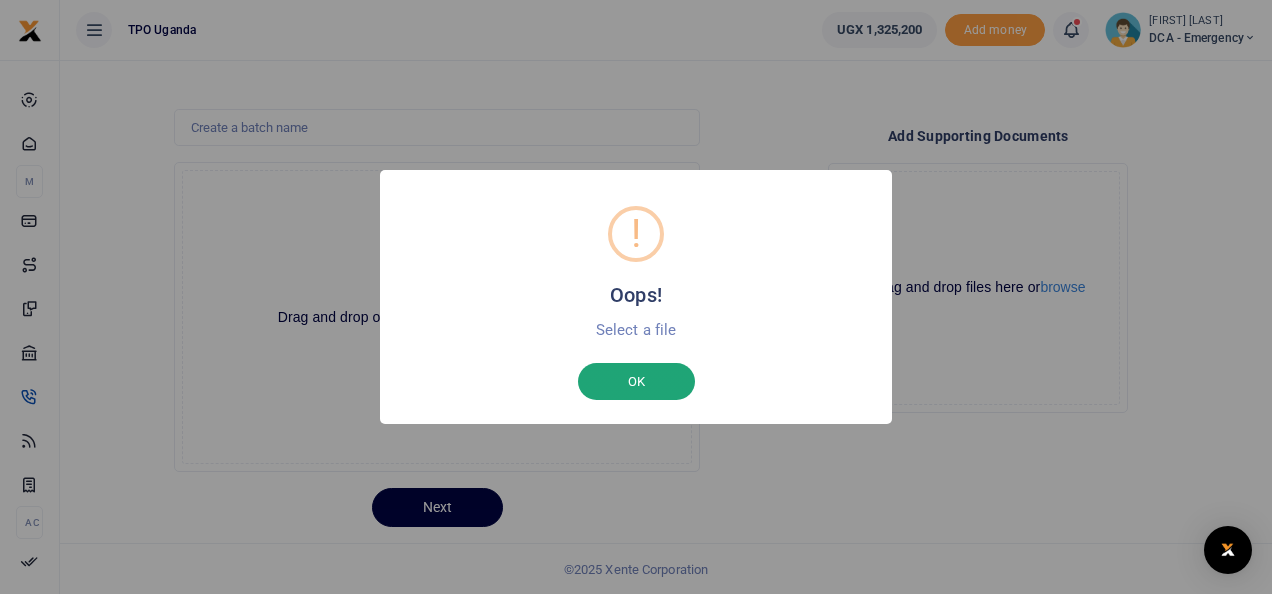 drag, startPoint x: 448, startPoint y: 502, endPoint x: 644, endPoint y: 384, distance: 228.77937 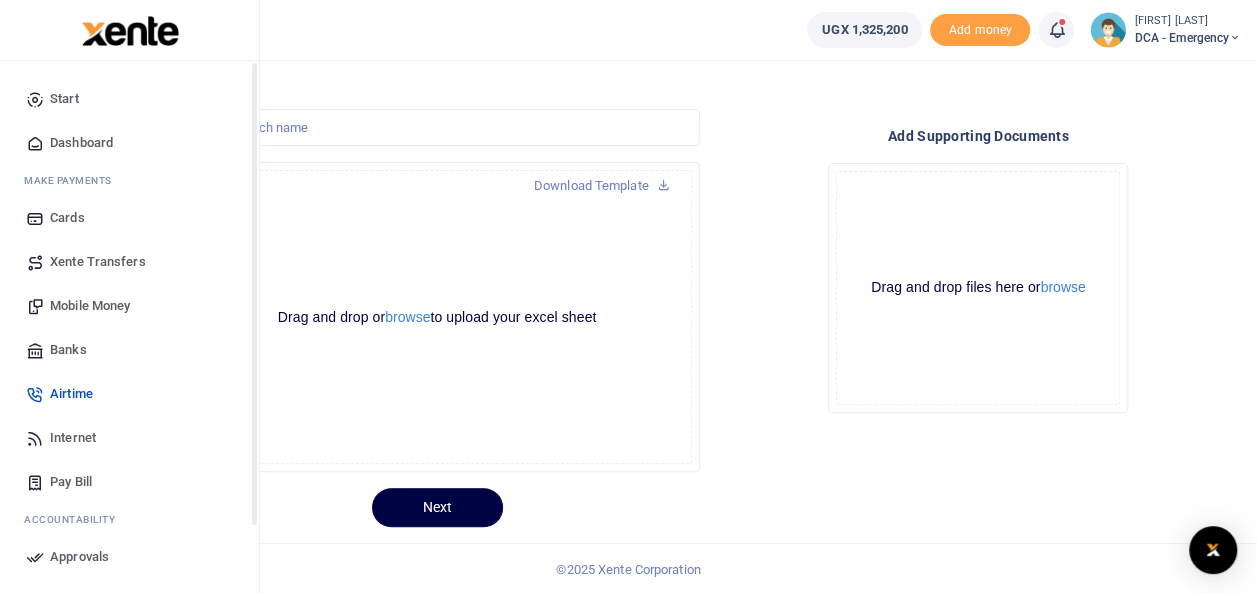 click on "Approvals" at bounding box center [79, 557] 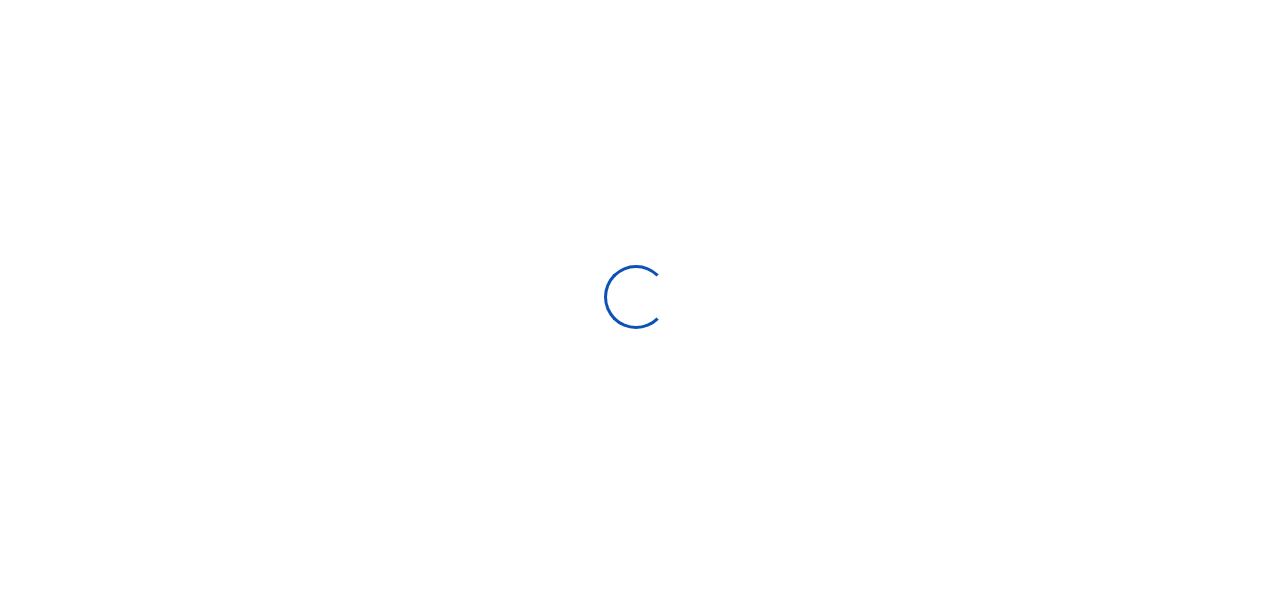 scroll, scrollTop: 0, scrollLeft: 0, axis: both 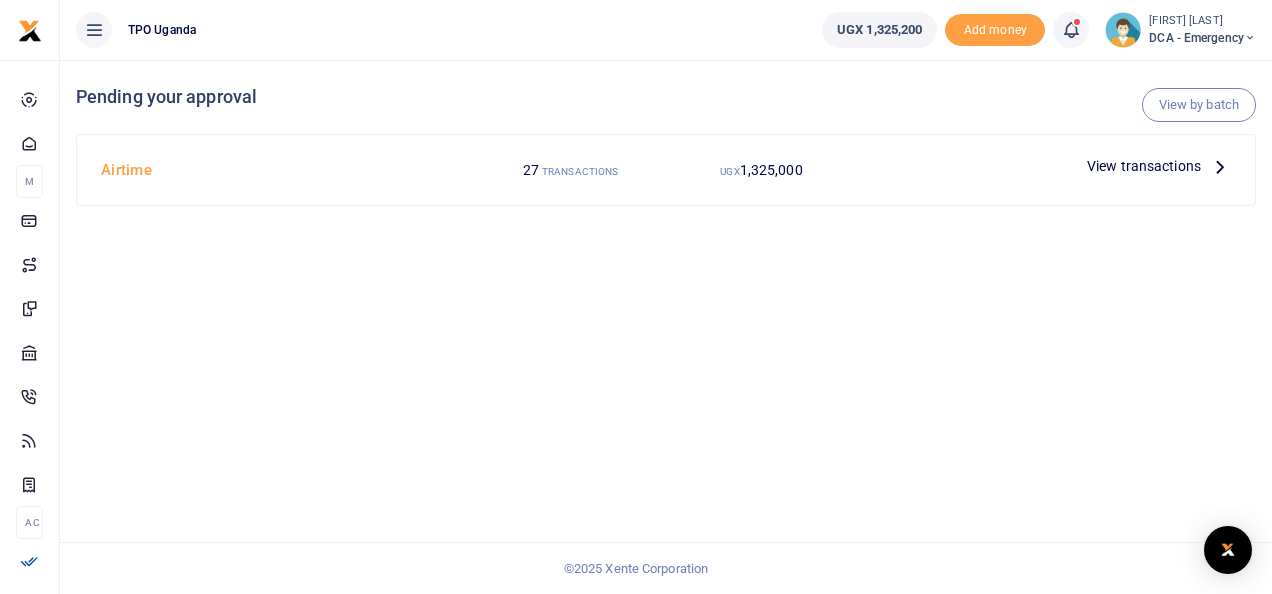 click on "View transactions" at bounding box center [1144, 166] 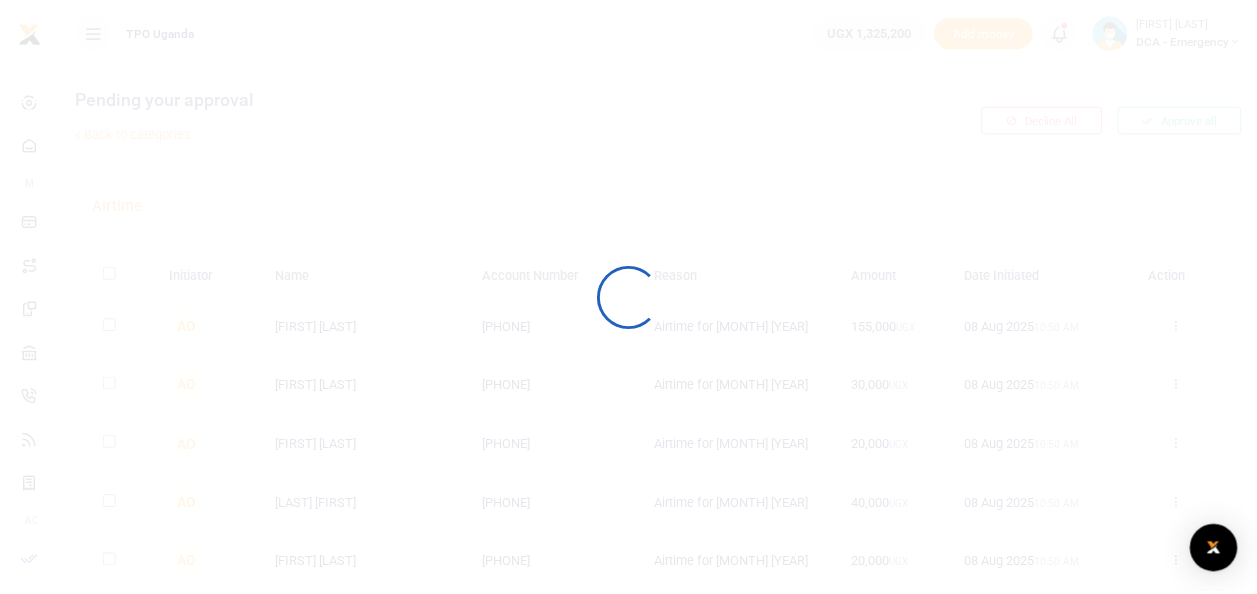 scroll, scrollTop: 0, scrollLeft: 0, axis: both 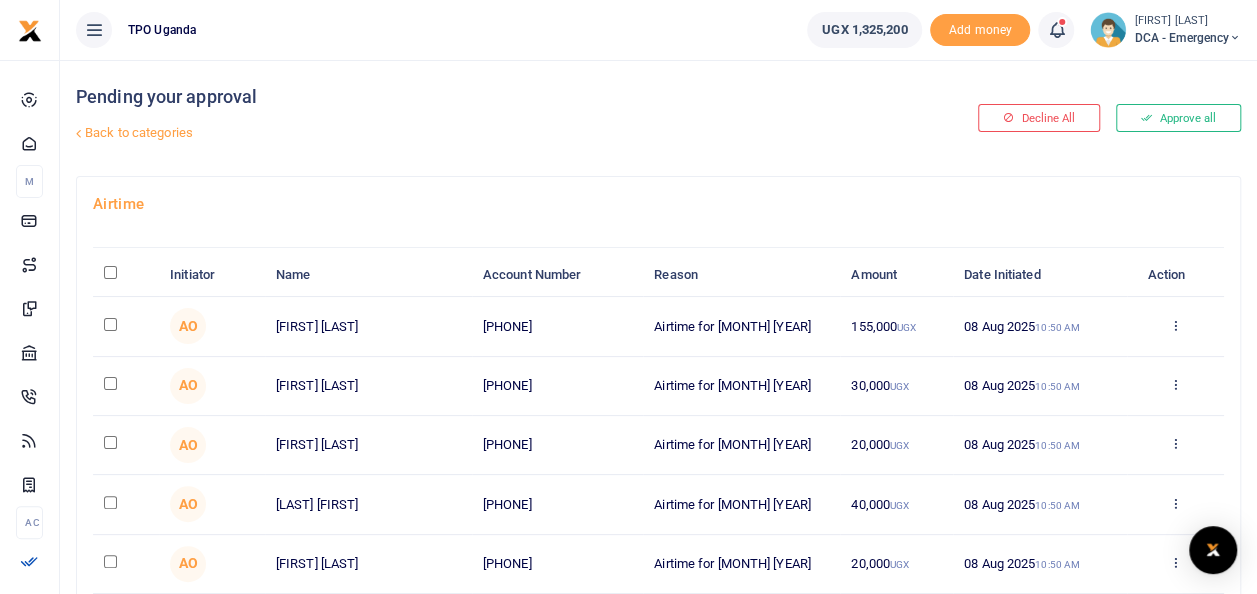 click at bounding box center (110, 272) 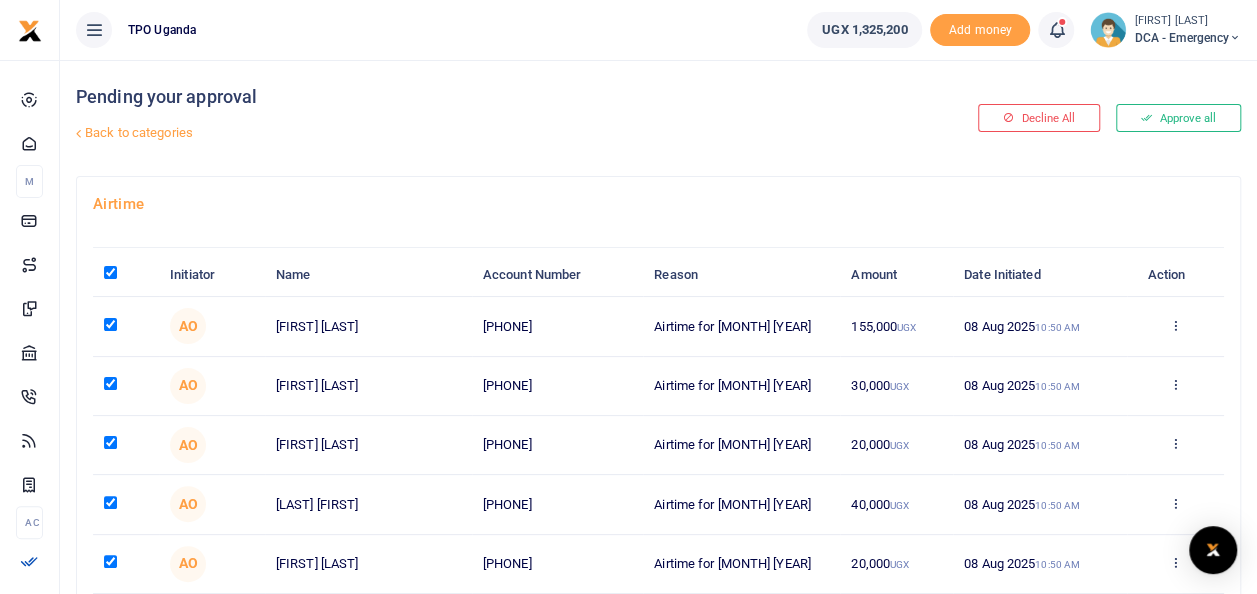 checkbox on "true" 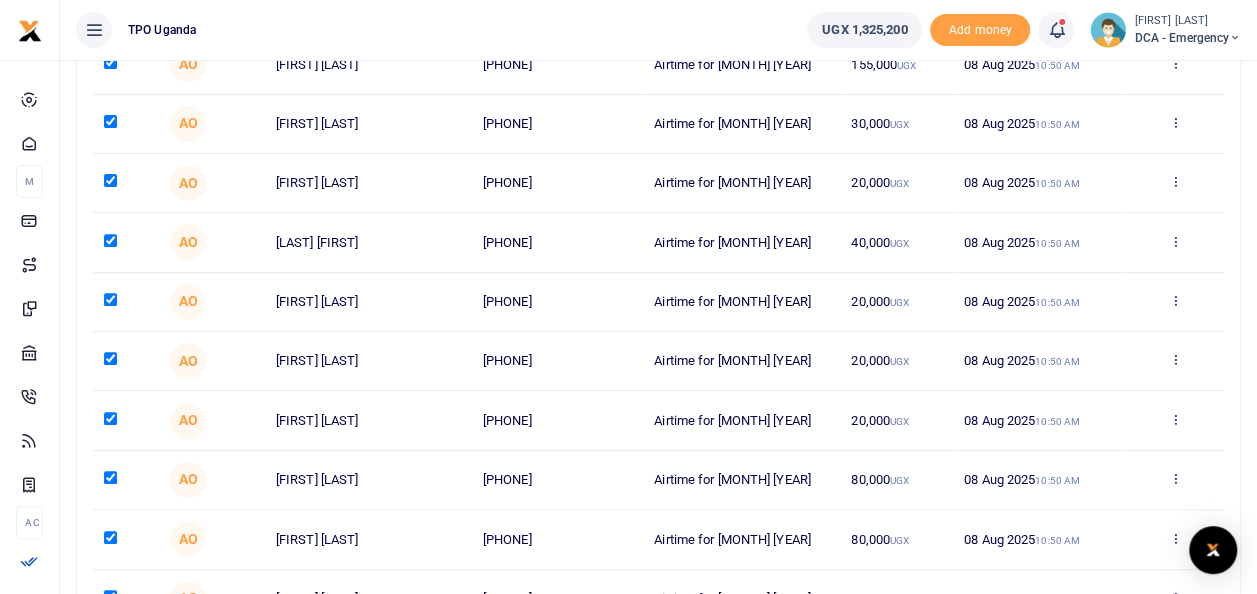 scroll, scrollTop: 456, scrollLeft: 0, axis: vertical 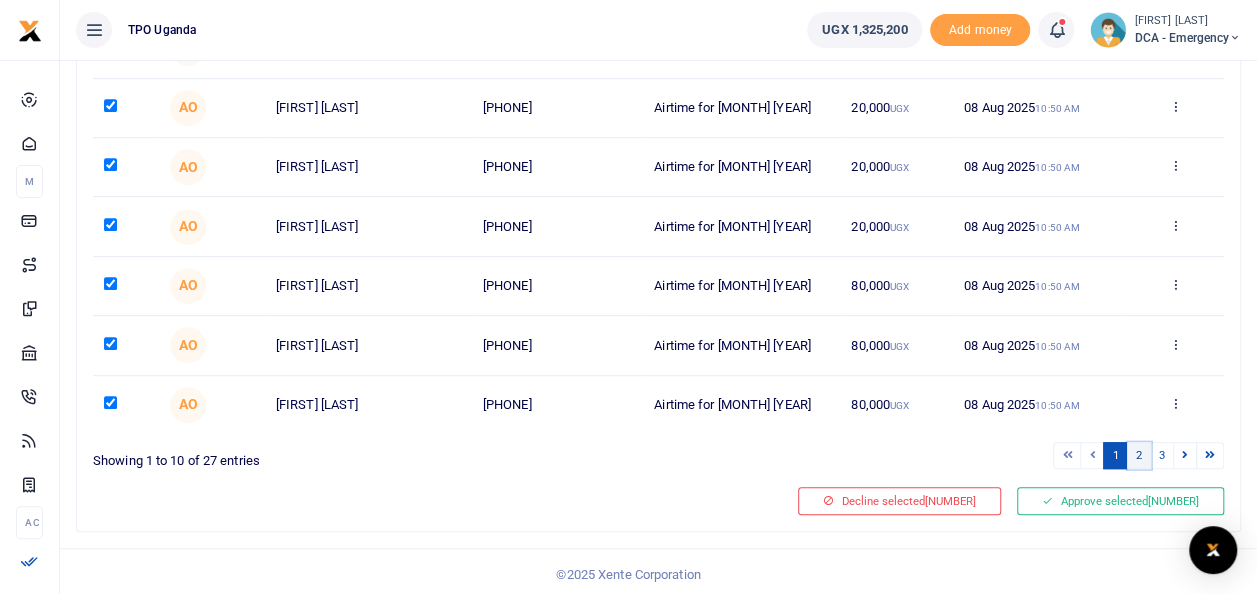 click on "2" at bounding box center [1139, 455] 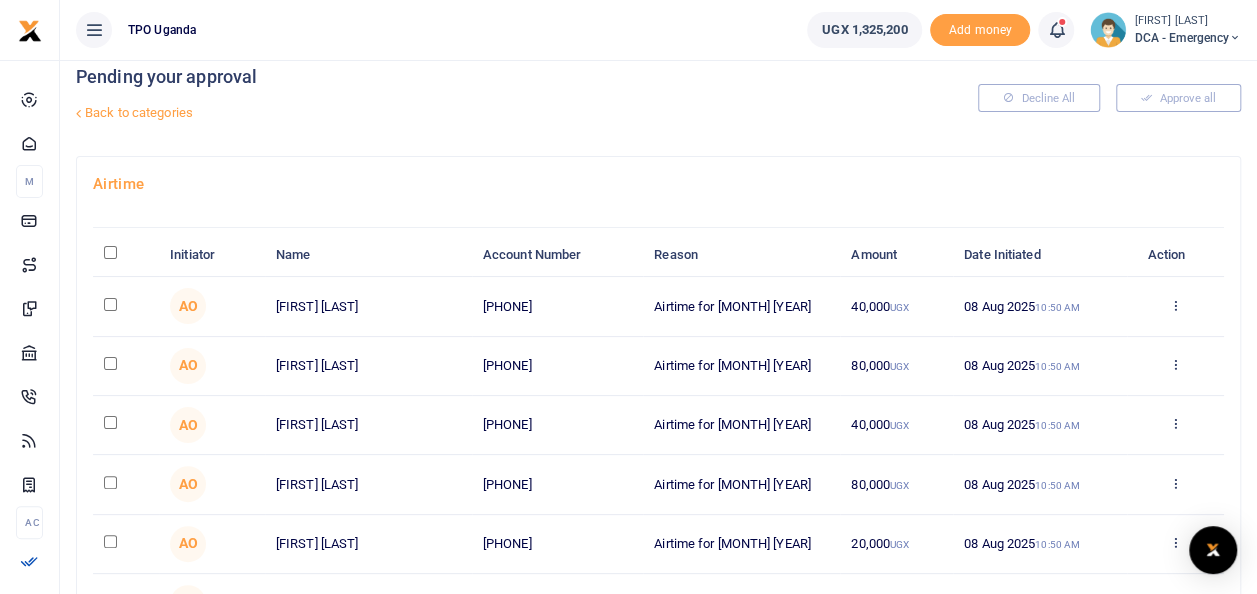 scroll, scrollTop: 0, scrollLeft: 0, axis: both 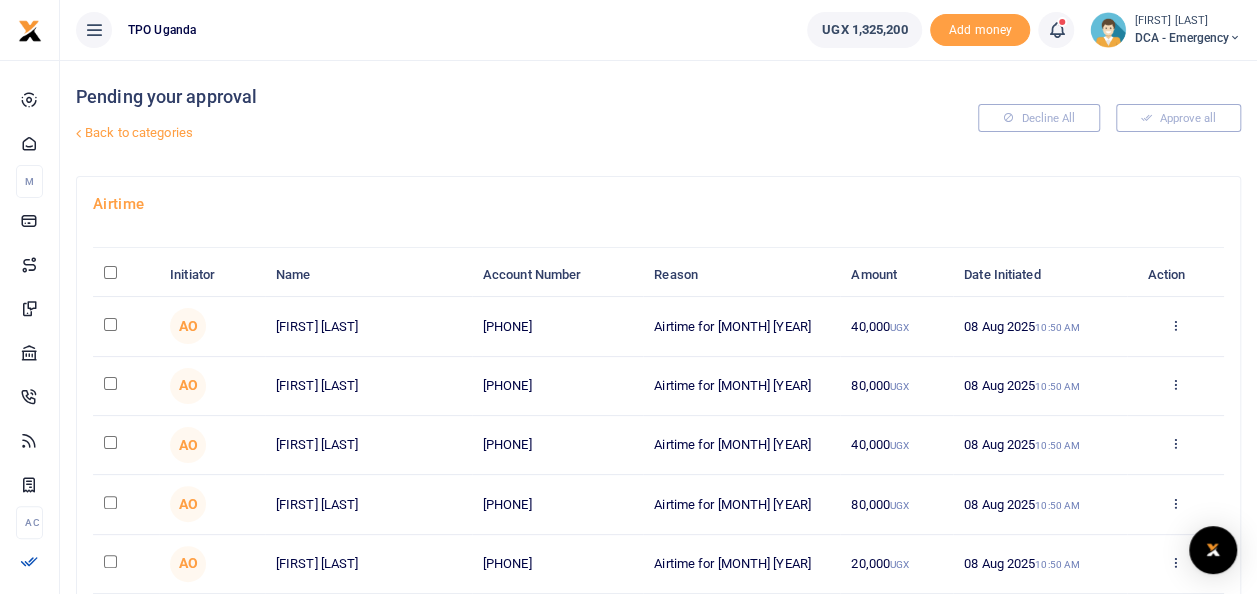 click at bounding box center [110, 272] 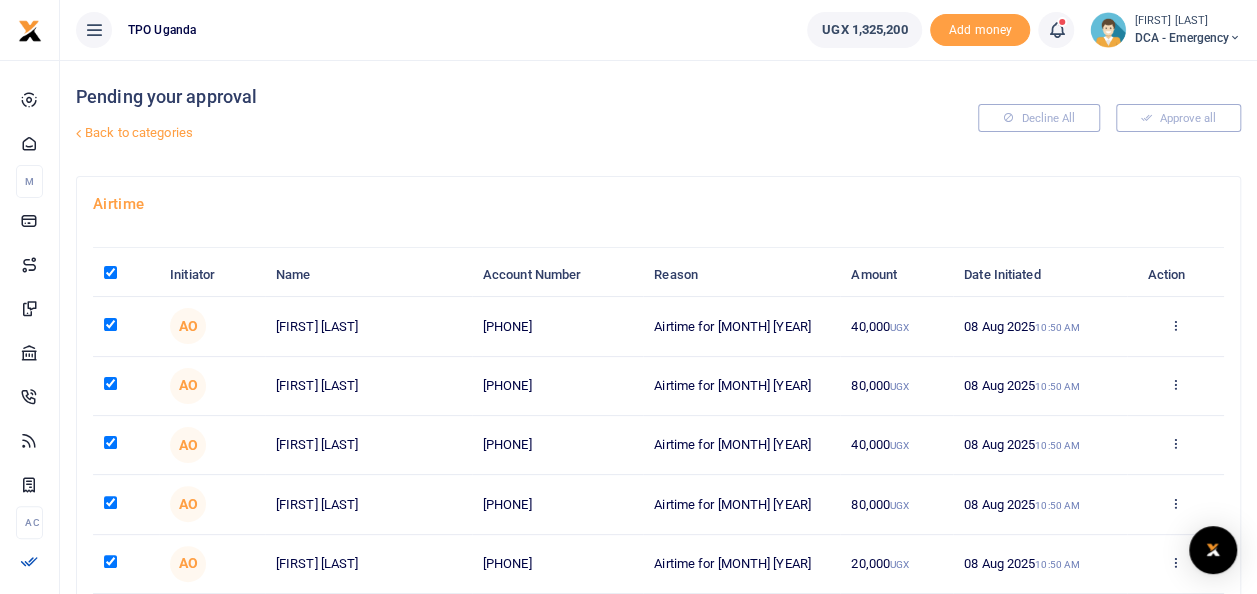 checkbox on "true" 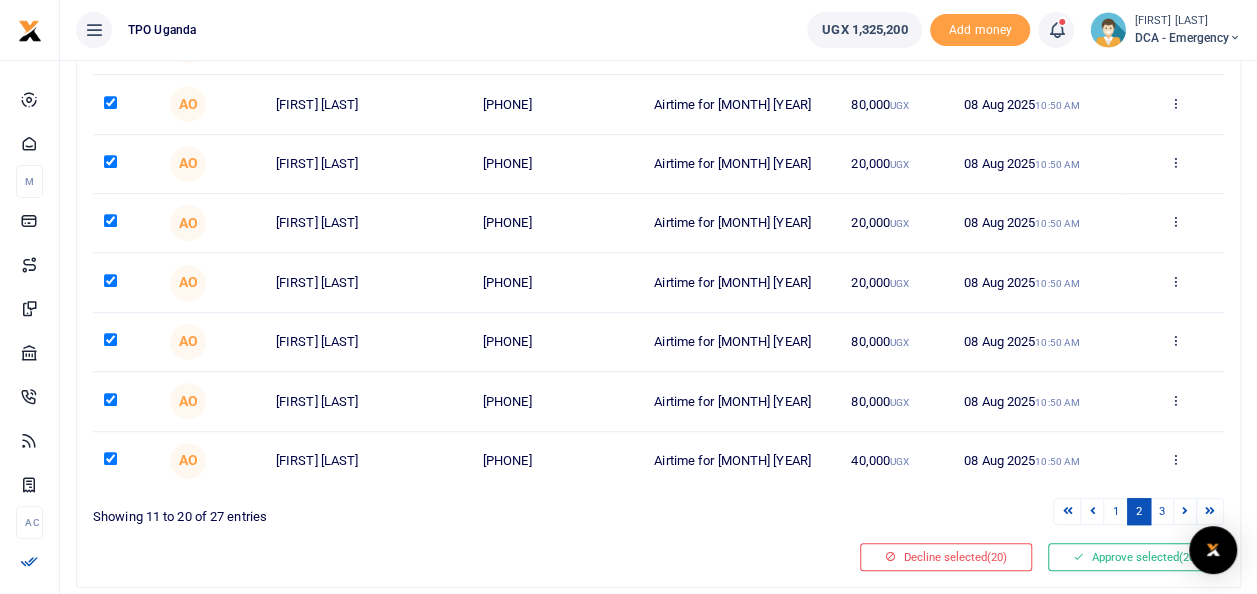 scroll, scrollTop: 456, scrollLeft: 0, axis: vertical 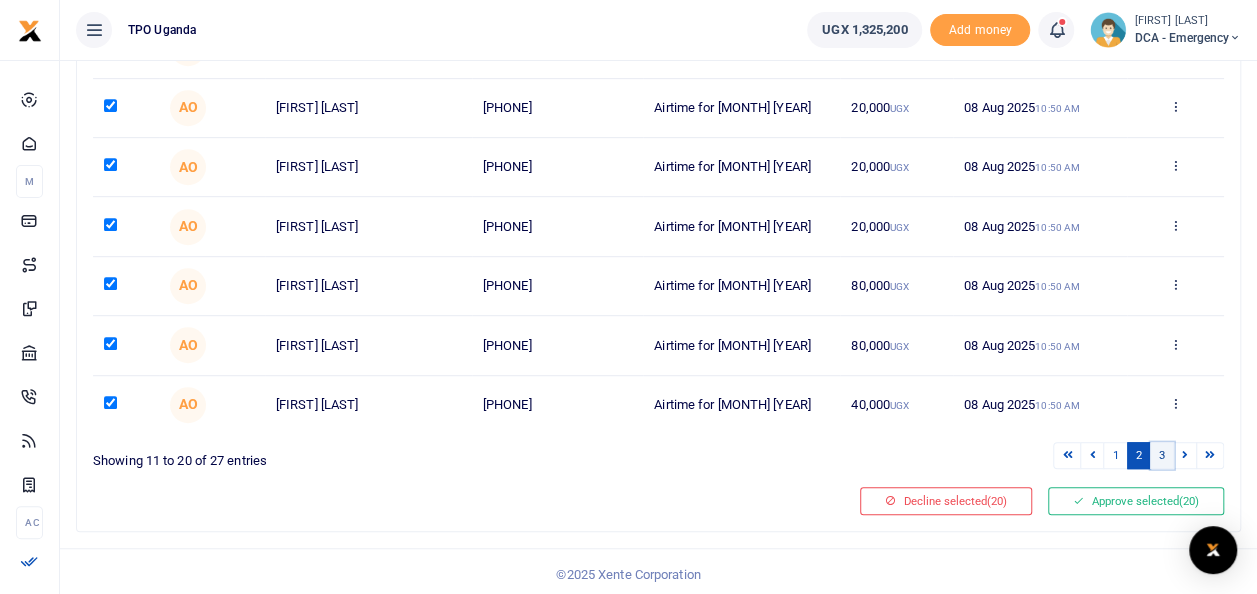 click on "3" at bounding box center [1162, 455] 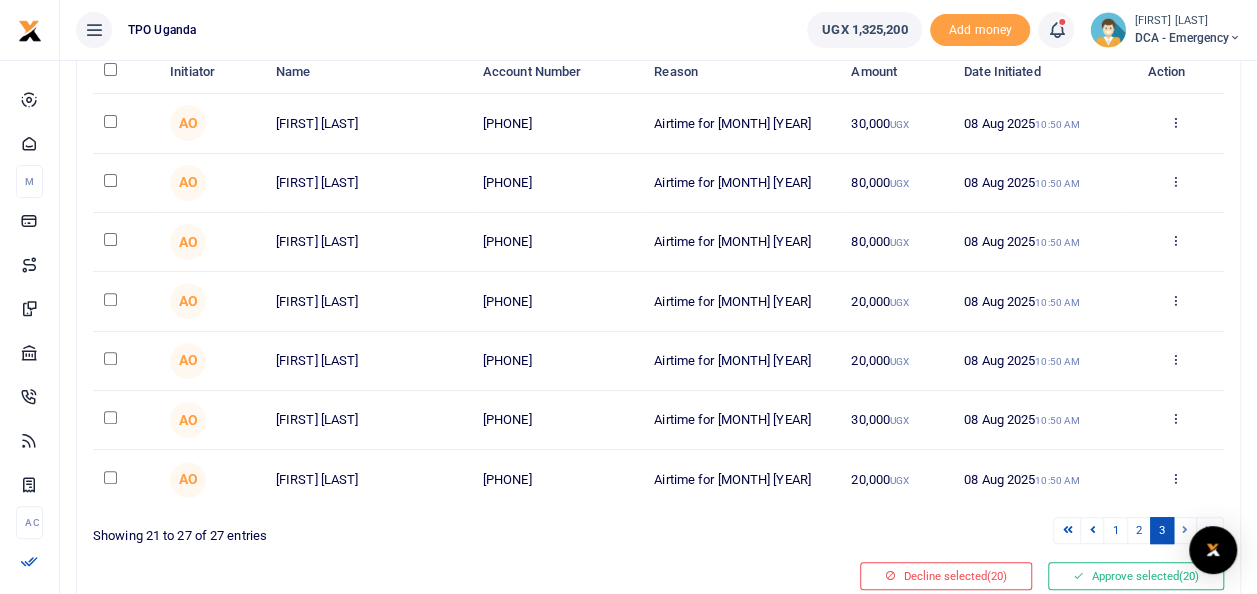 scroll, scrollTop: 0, scrollLeft: 0, axis: both 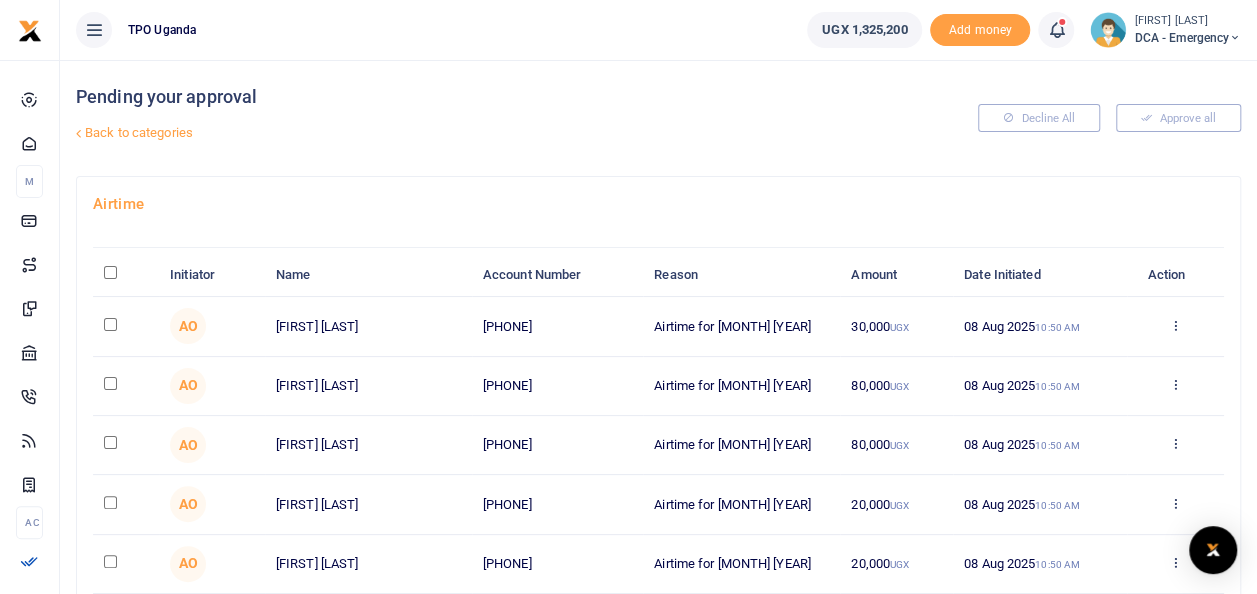 click at bounding box center [110, 272] 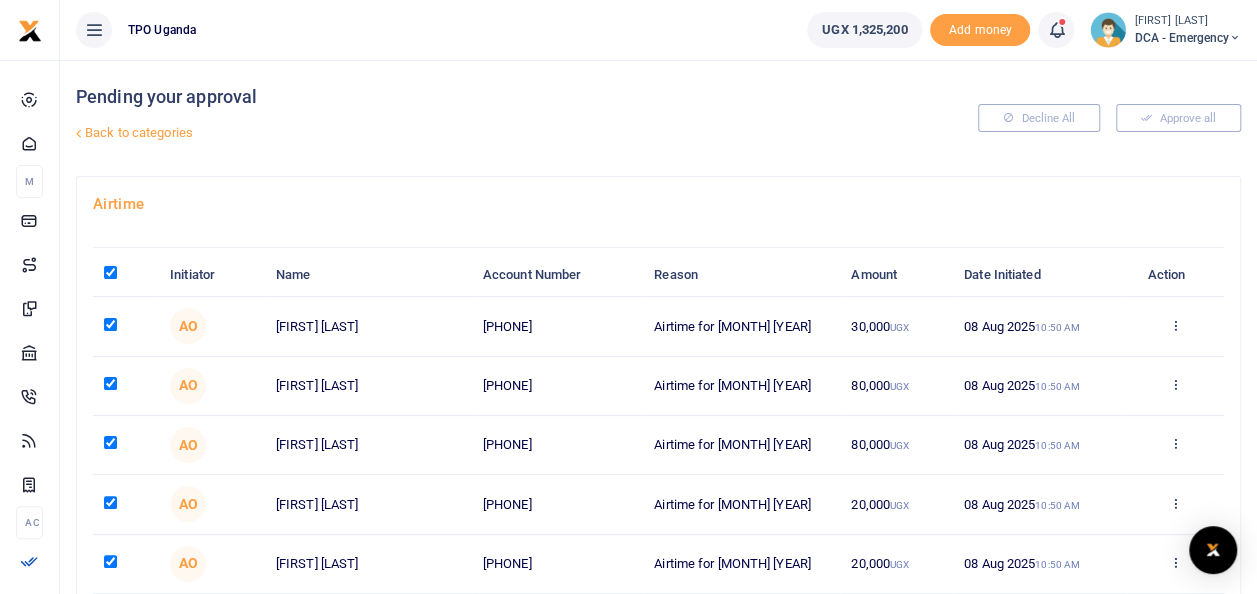 checkbox on "true" 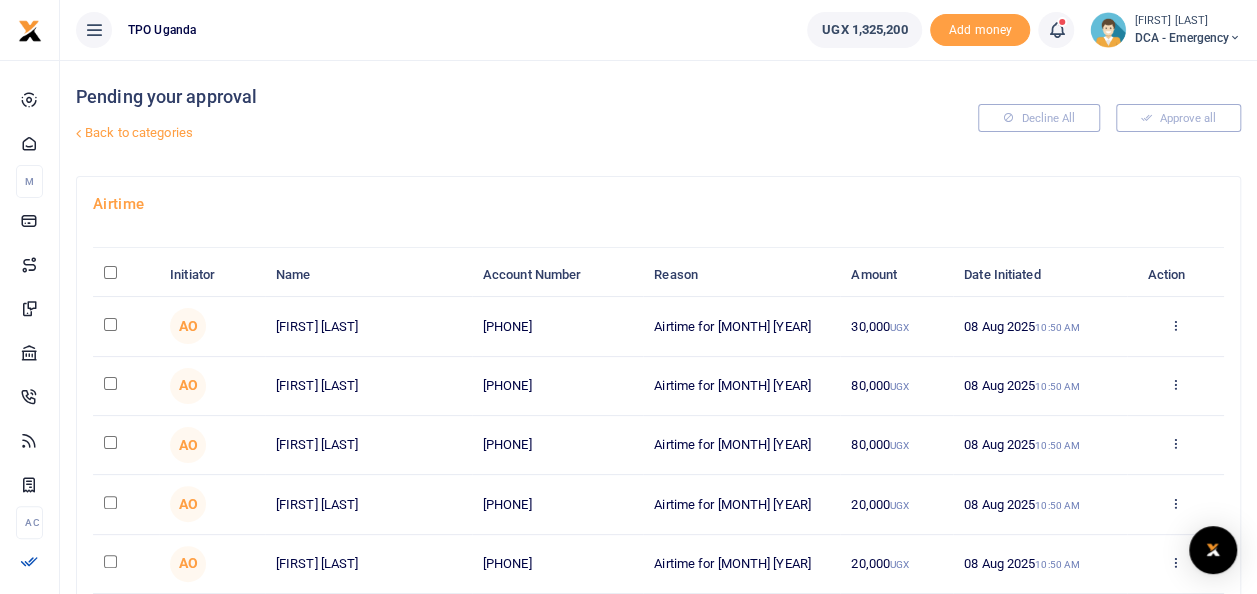 checkbox on "false" 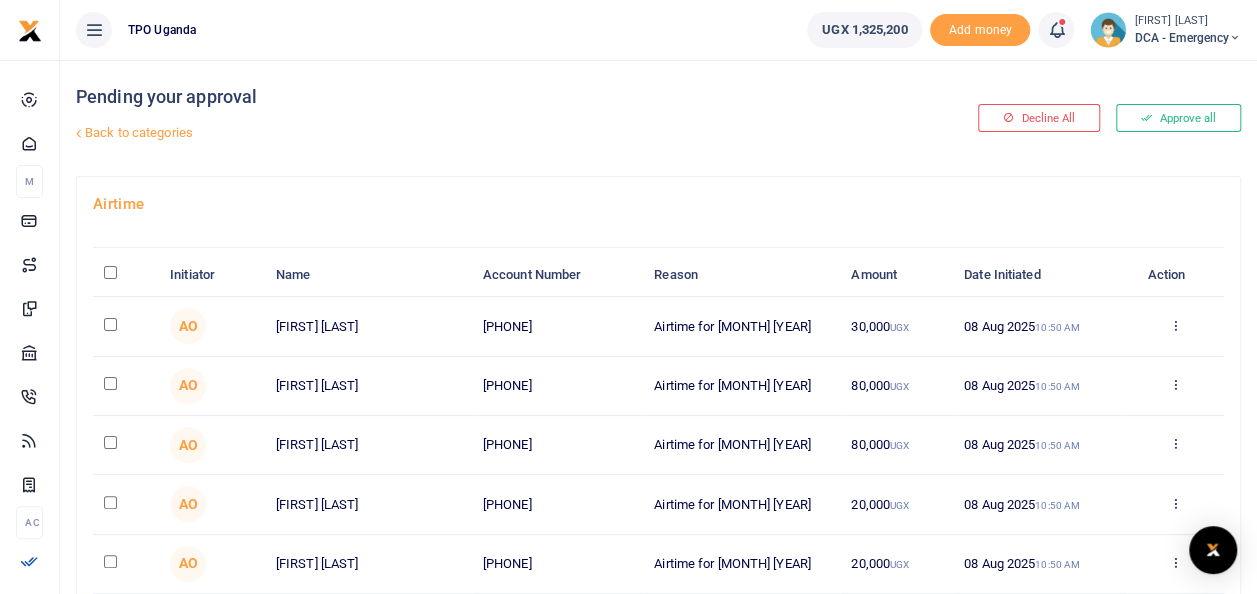 click at bounding box center (110, 272) 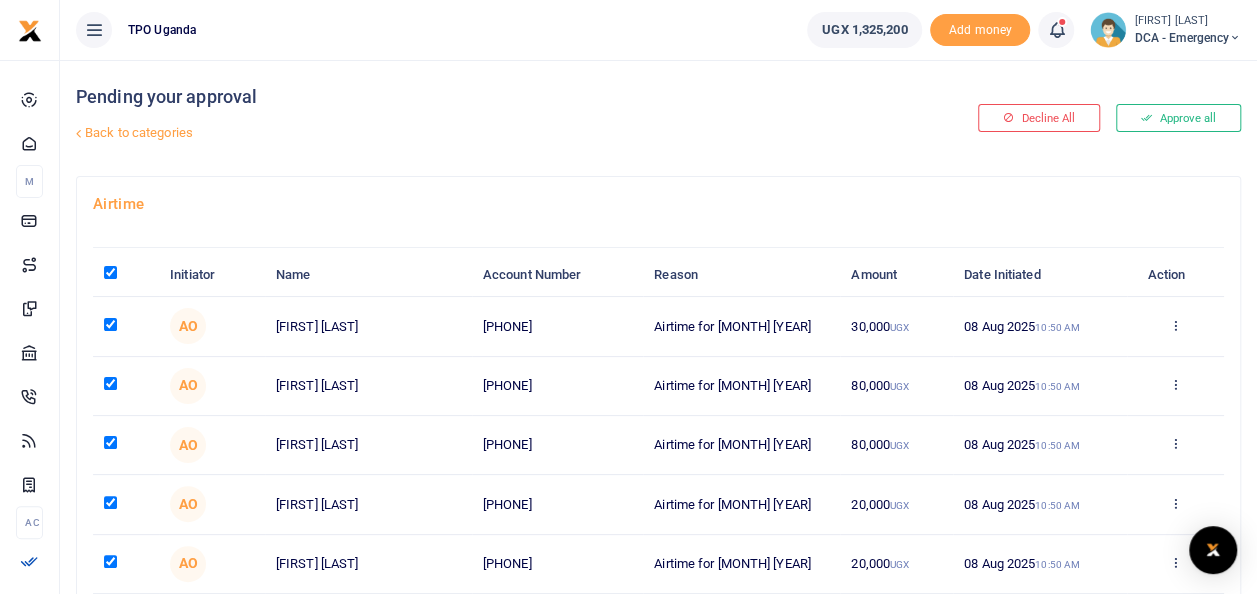 checkbox on "true" 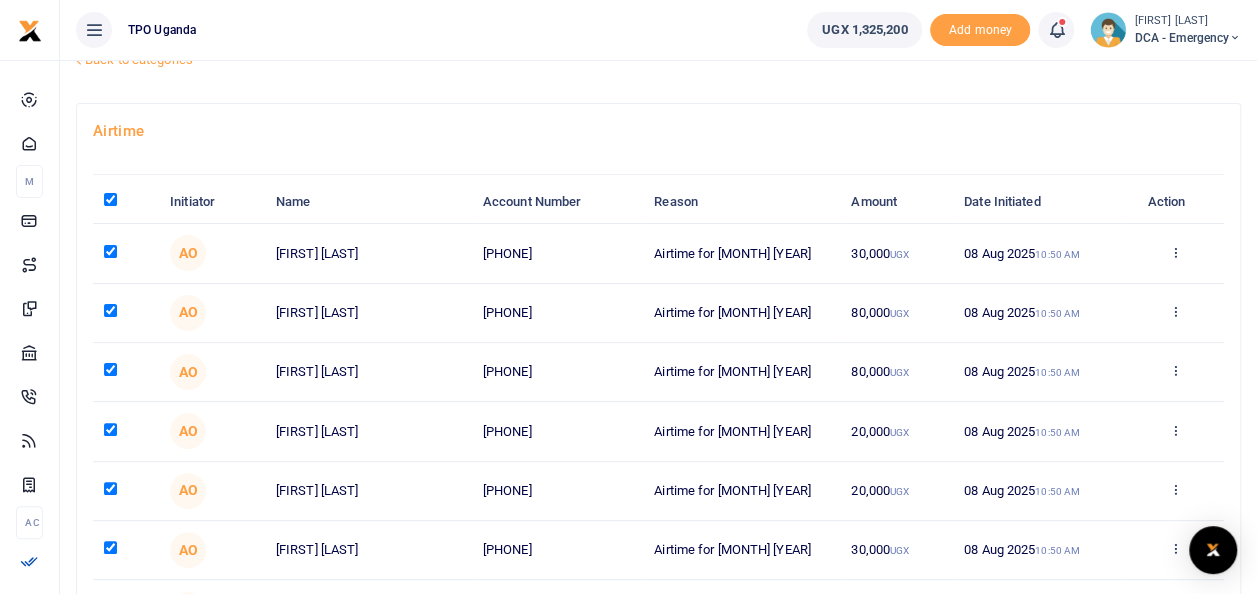 scroll, scrollTop: 278, scrollLeft: 0, axis: vertical 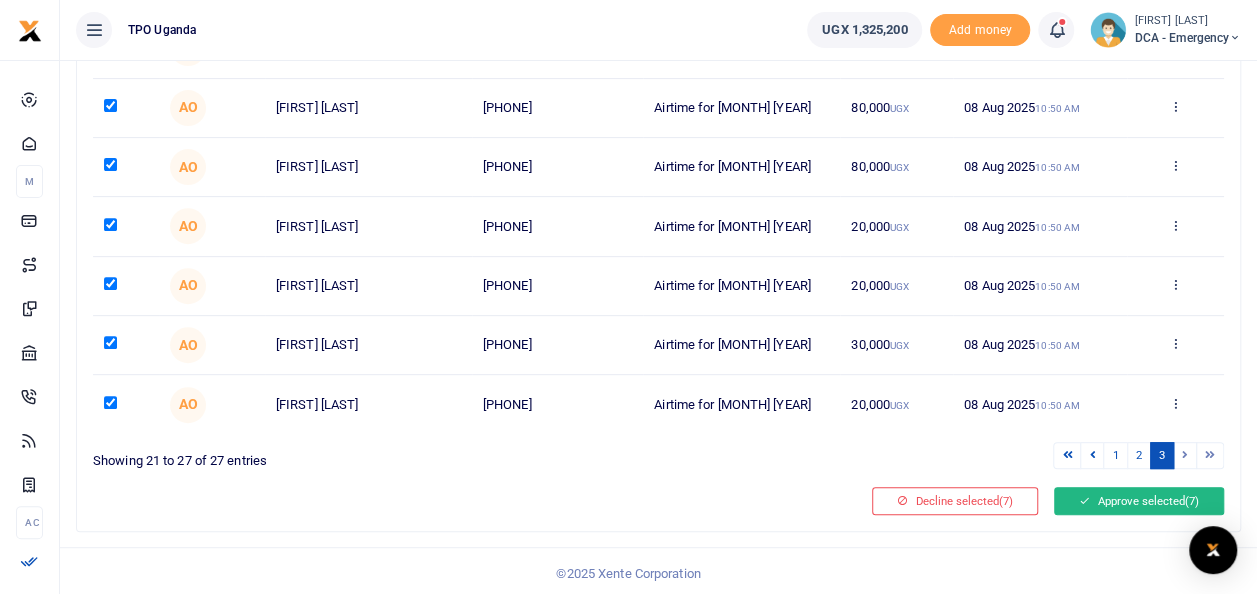 click on "Approve selected  (7)" at bounding box center [1139, 501] 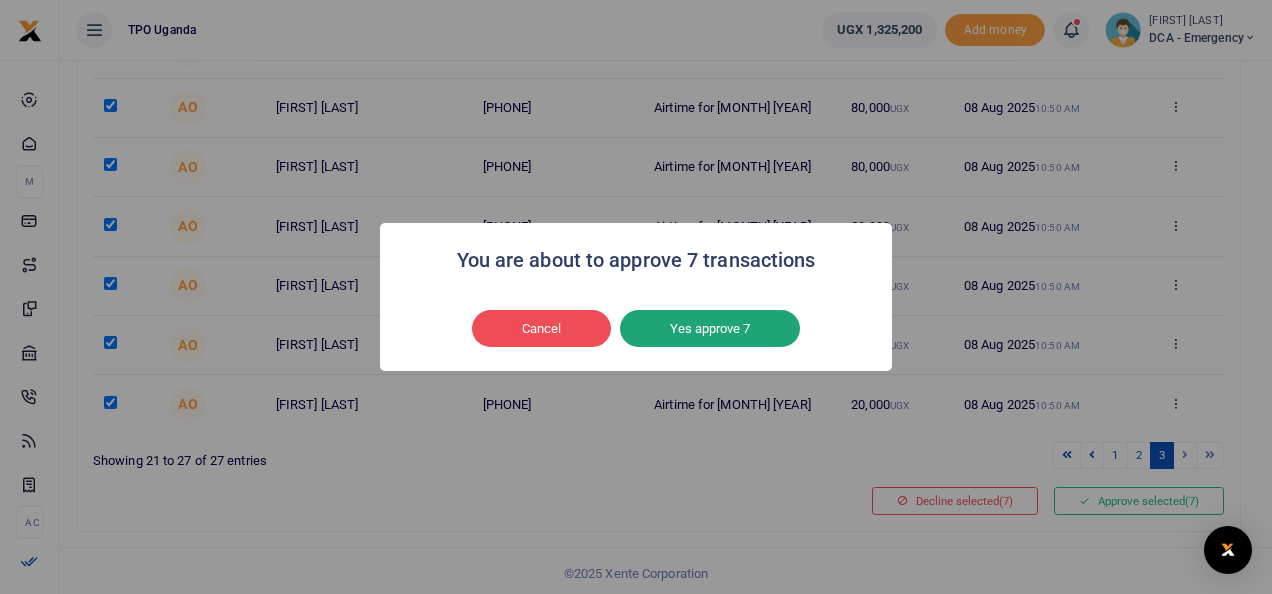 click on "Yes approve 7" at bounding box center (710, 329) 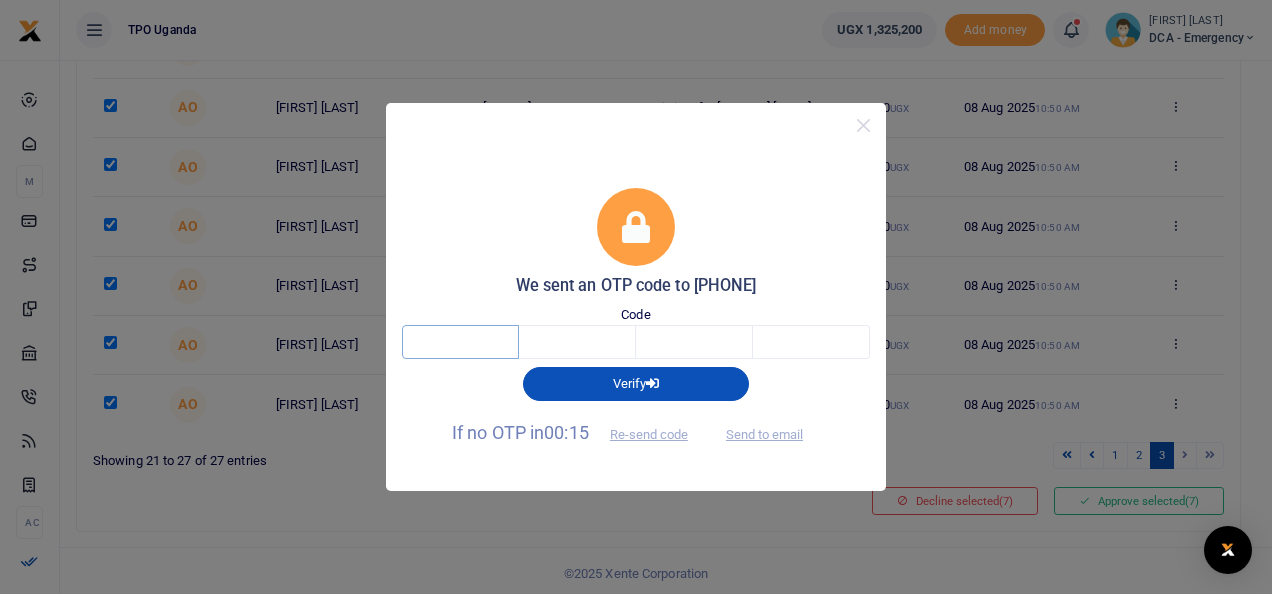 click at bounding box center [460, 342] 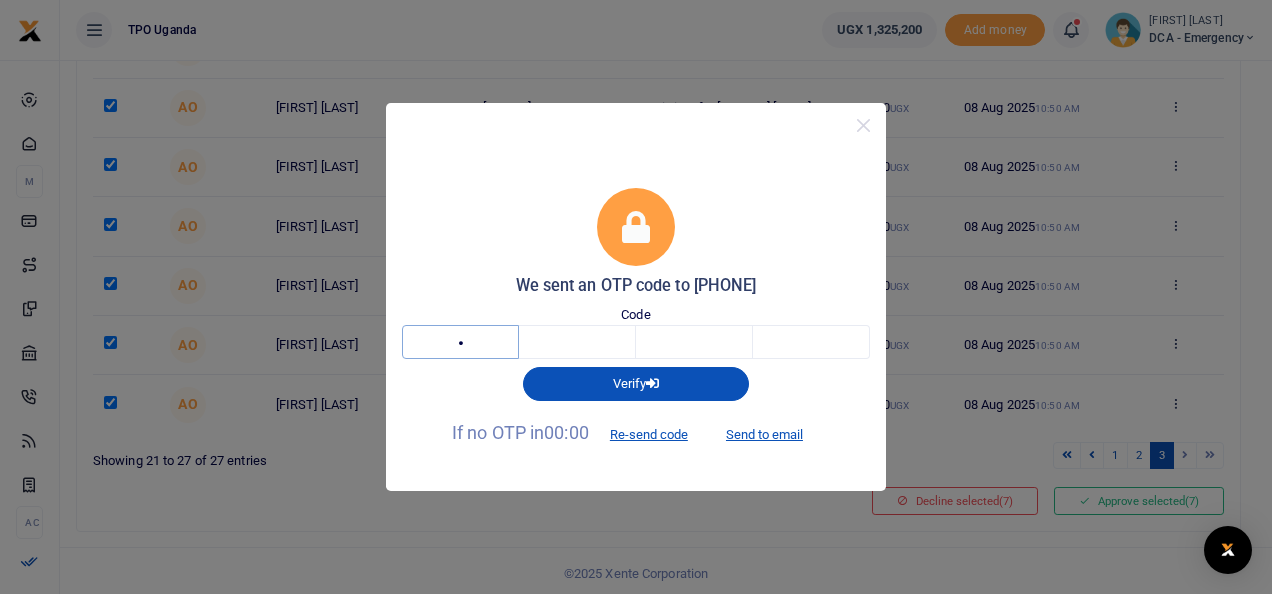 type on "9" 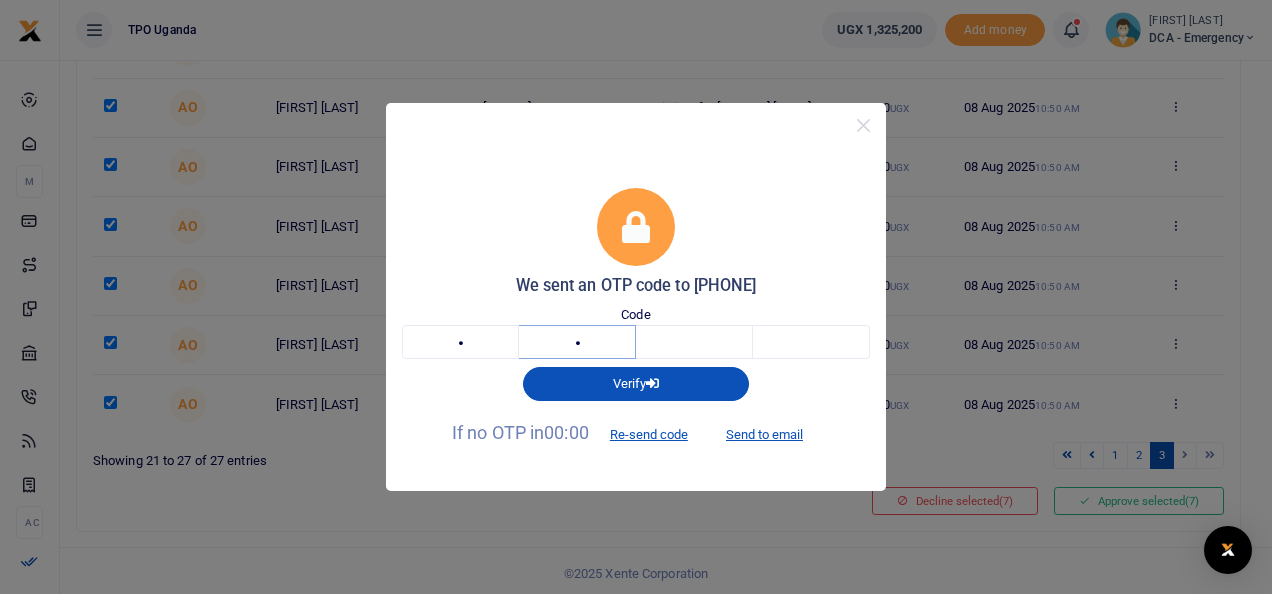 type on "9" 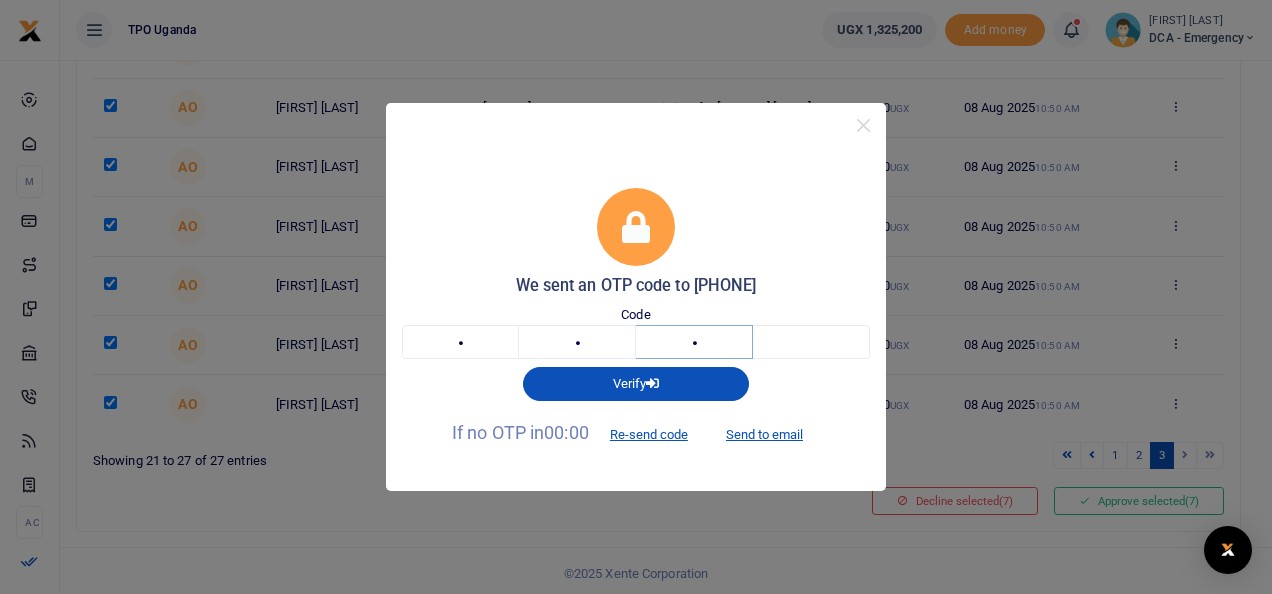 type on "6" 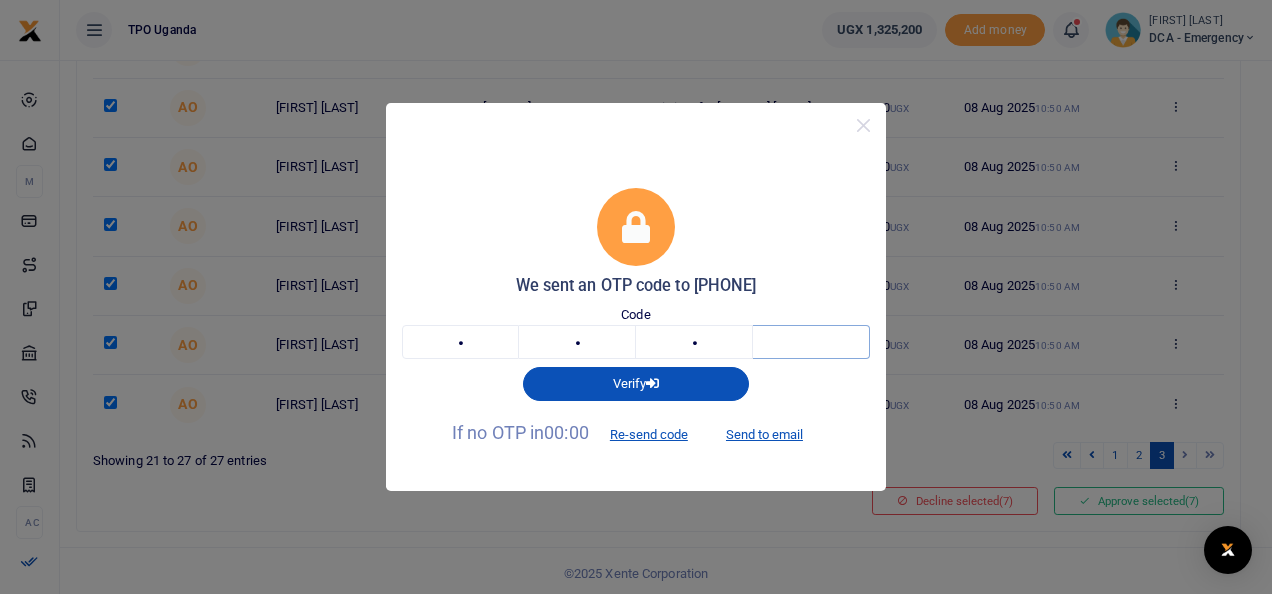 type on "5" 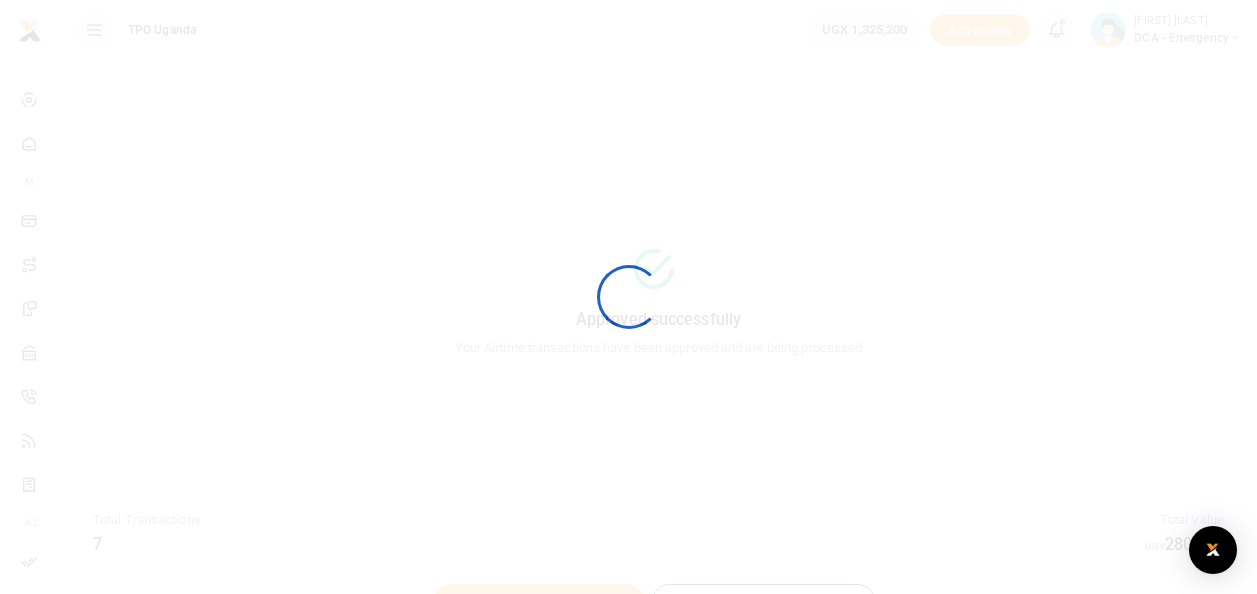 scroll, scrollTop: 0, scrollLeft: 0, axis: both 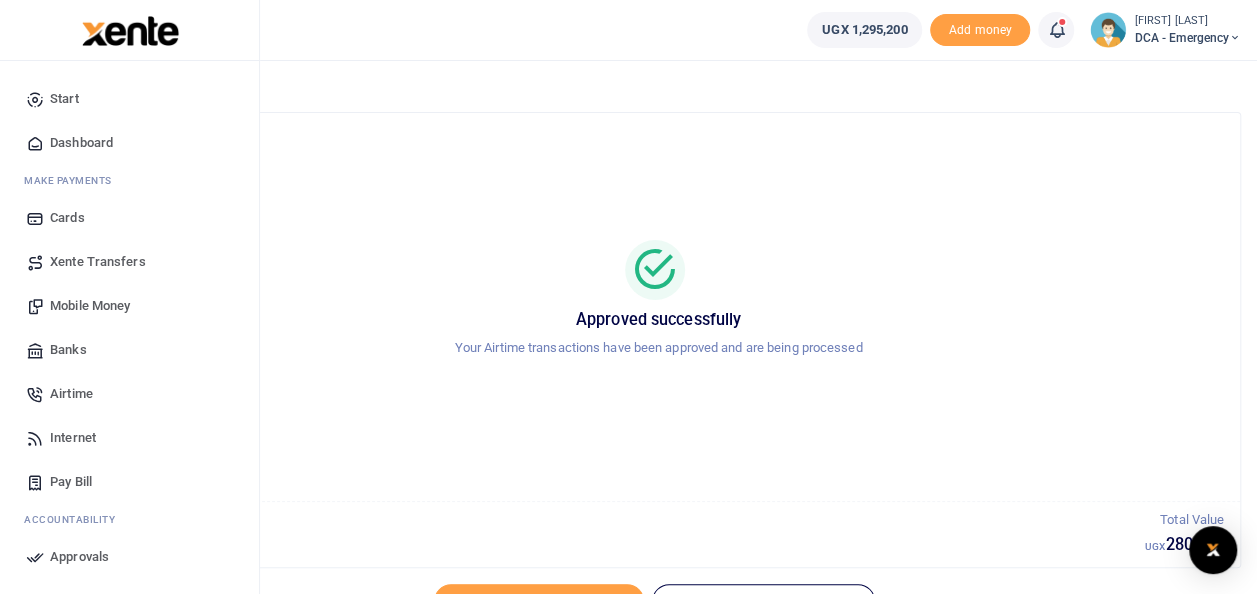 click on "Airtime" at bounding box center (71, 394) 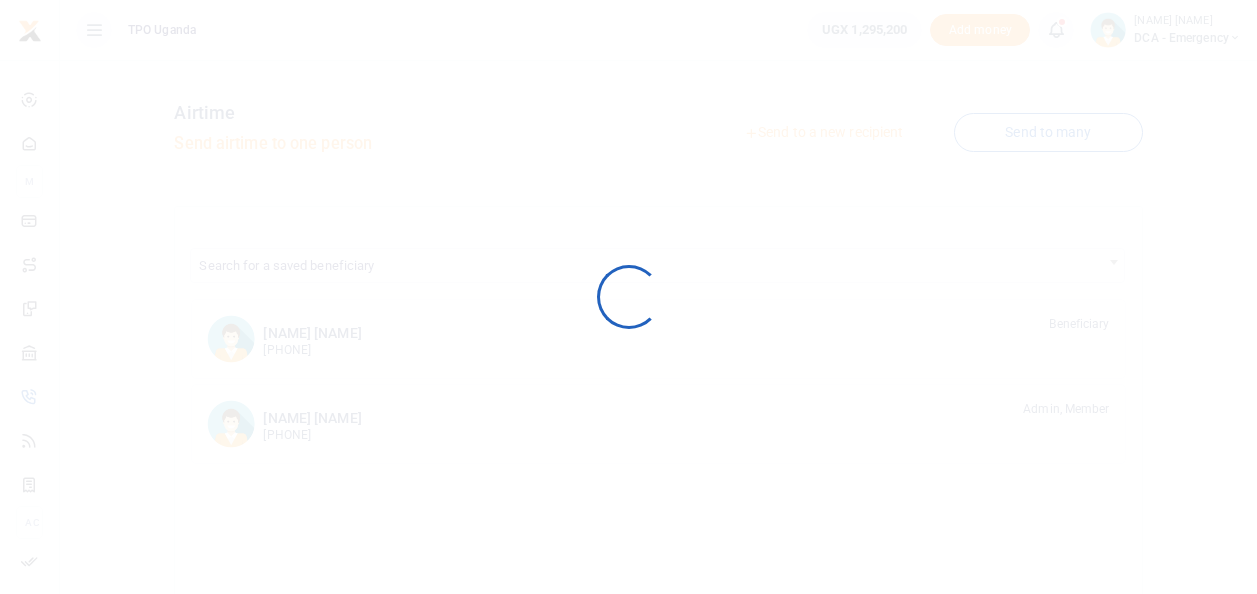 scroll, scrollTop: 0, scrollLeft: 0, axis: both 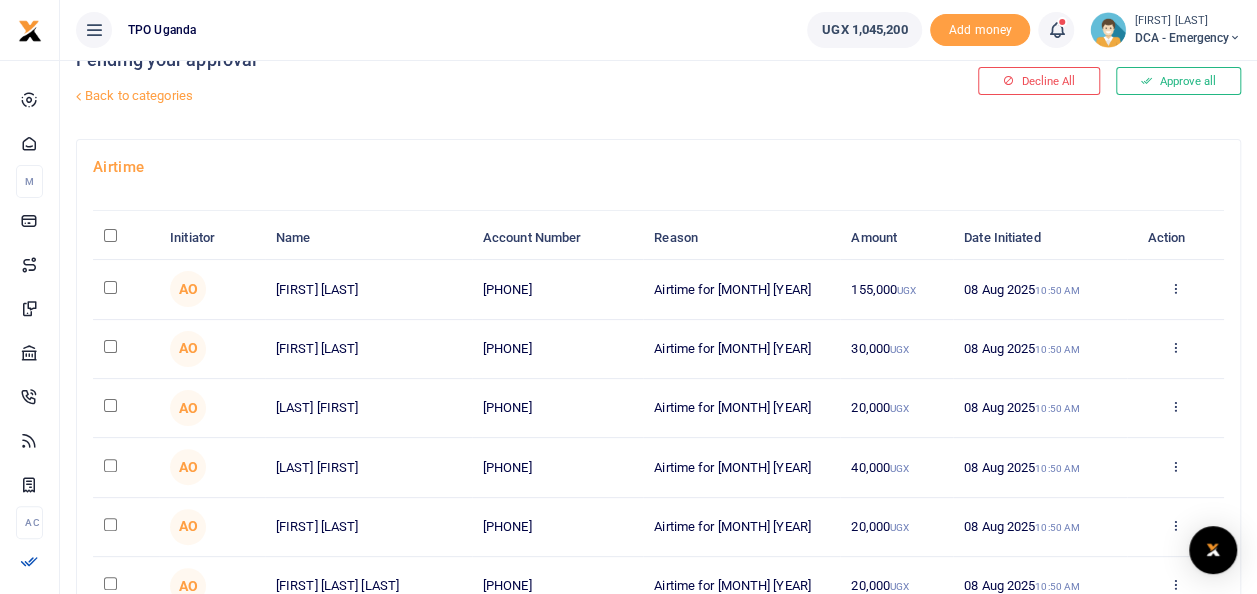 click at bounding box center [110, 235] 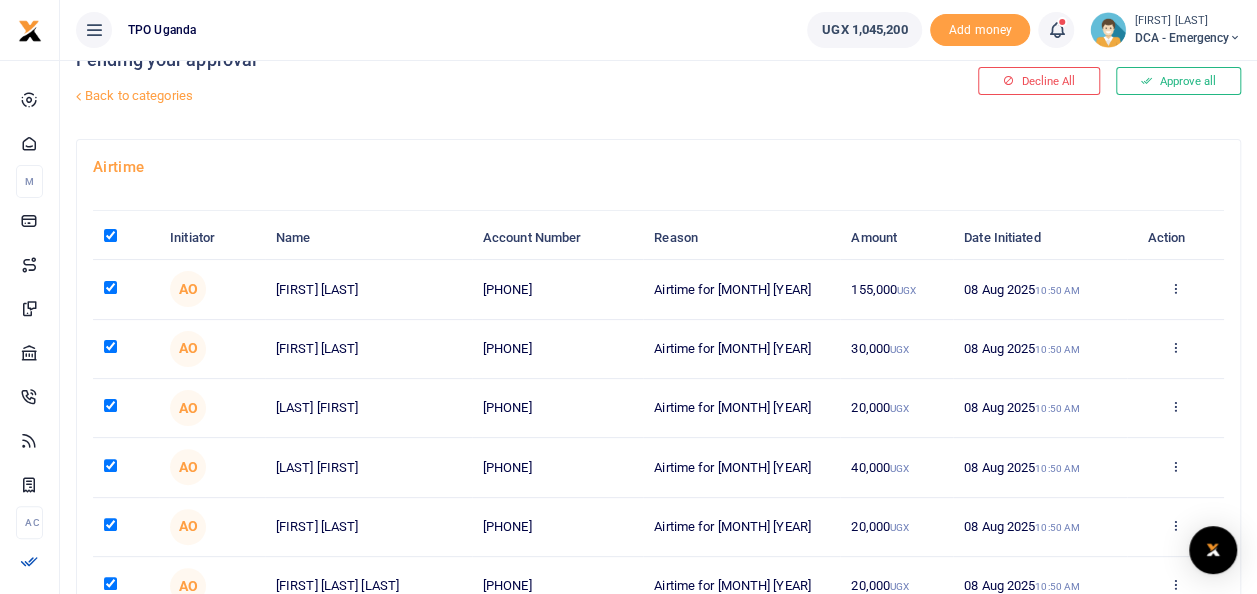 checkbox on "true" 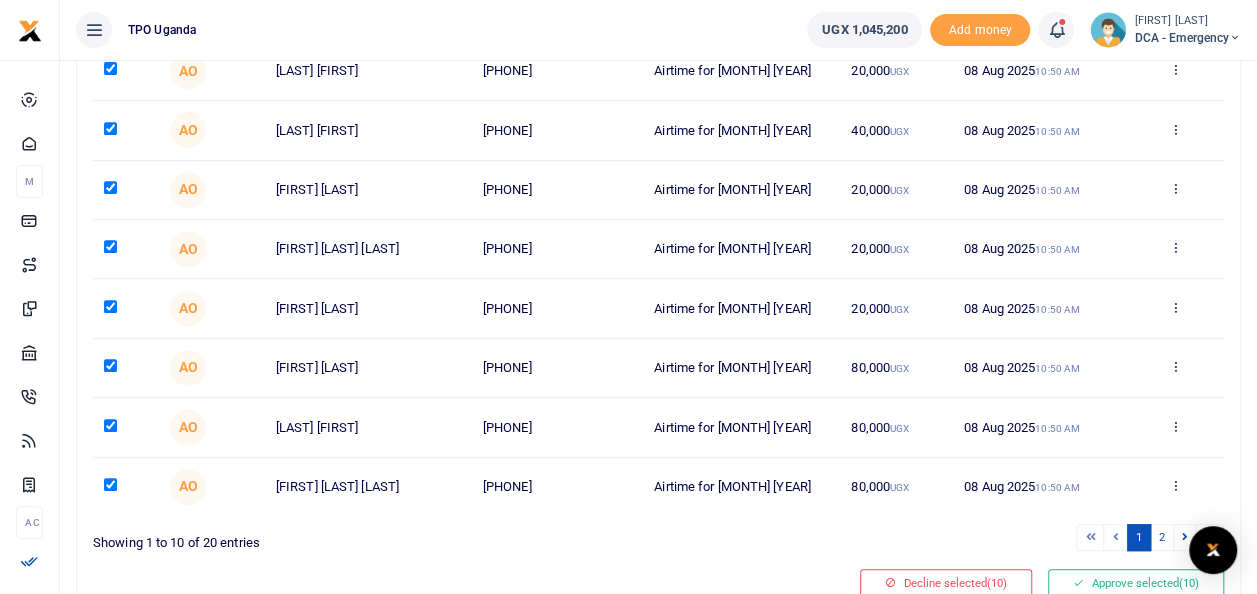scroll, scrollTop: 456, scrollLeft: 0, axis: vertical 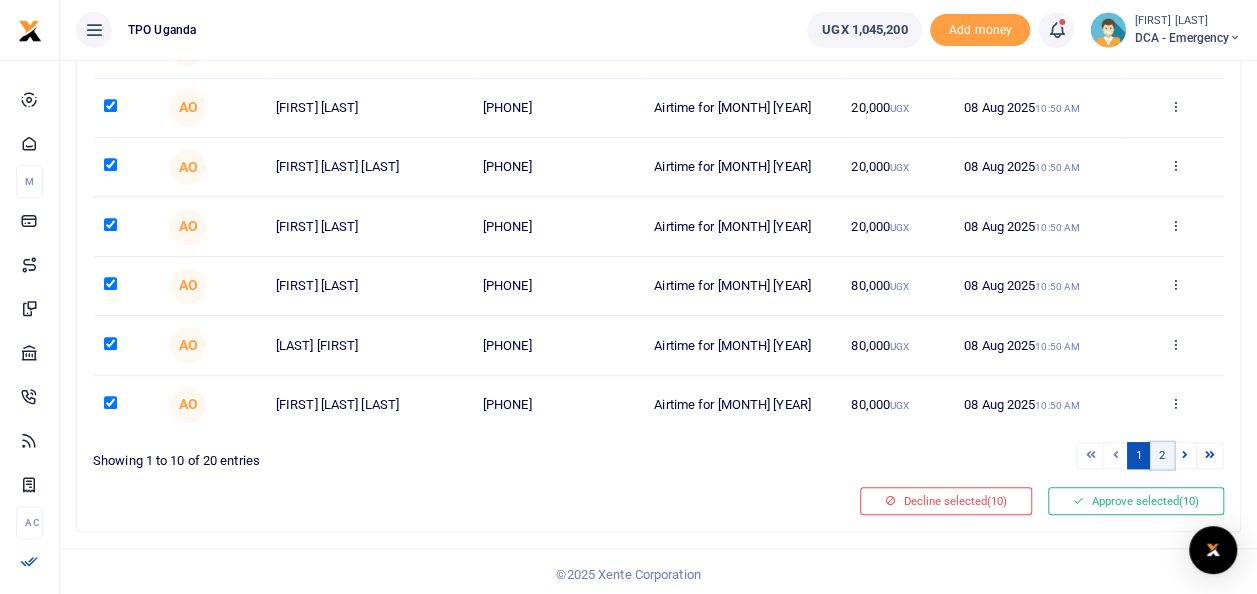 click on "2" at bounding box center [1162, 455] 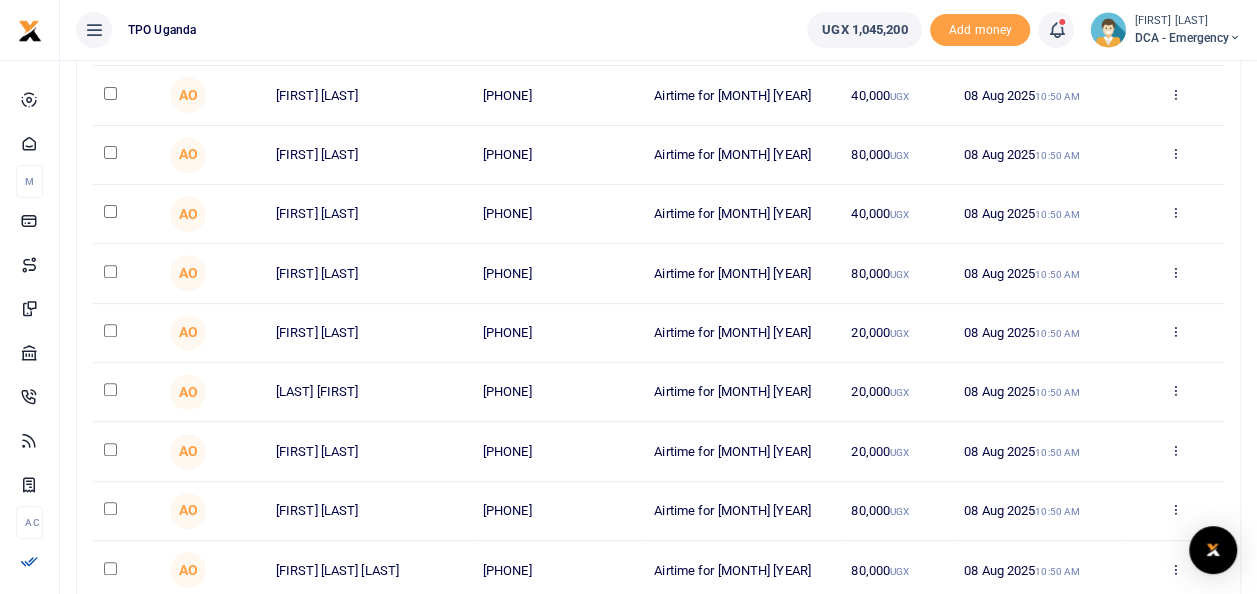 scroll, scrollTop: 0, scrollLeft: 0, axis: both 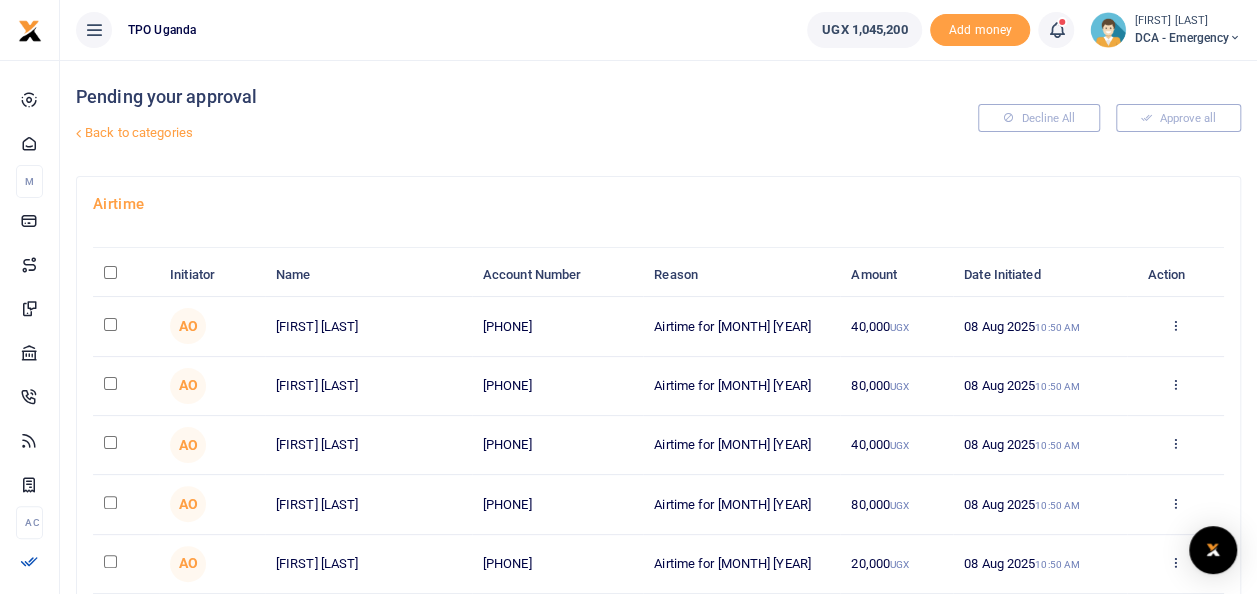 click at bounding box center (110, 272) 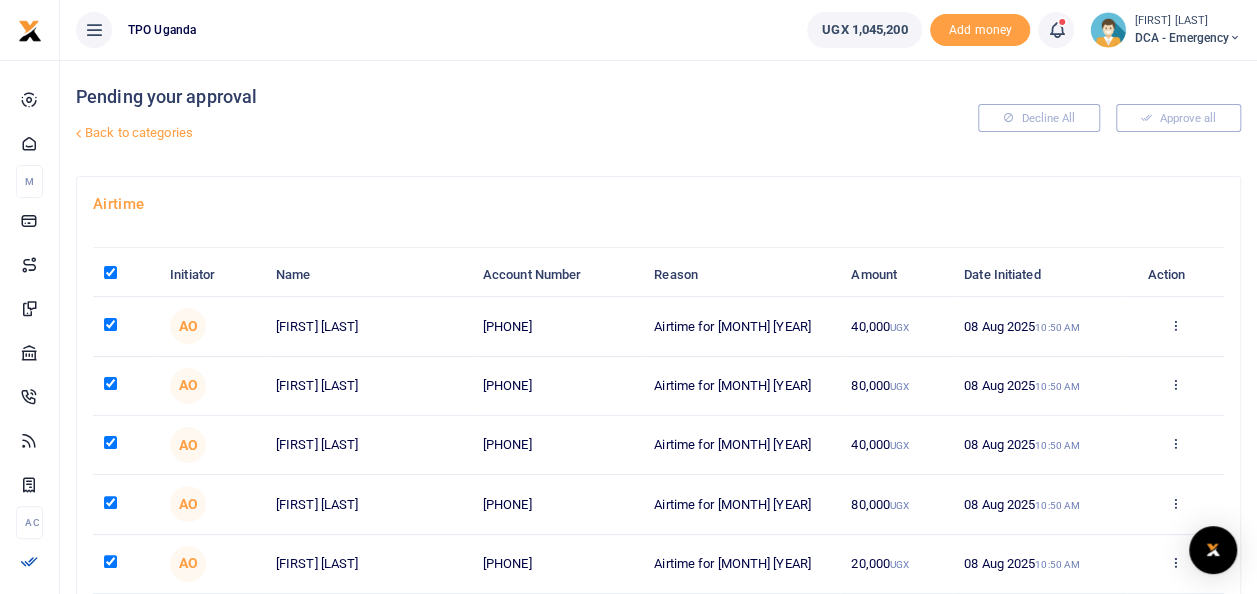 checkbox on "true" 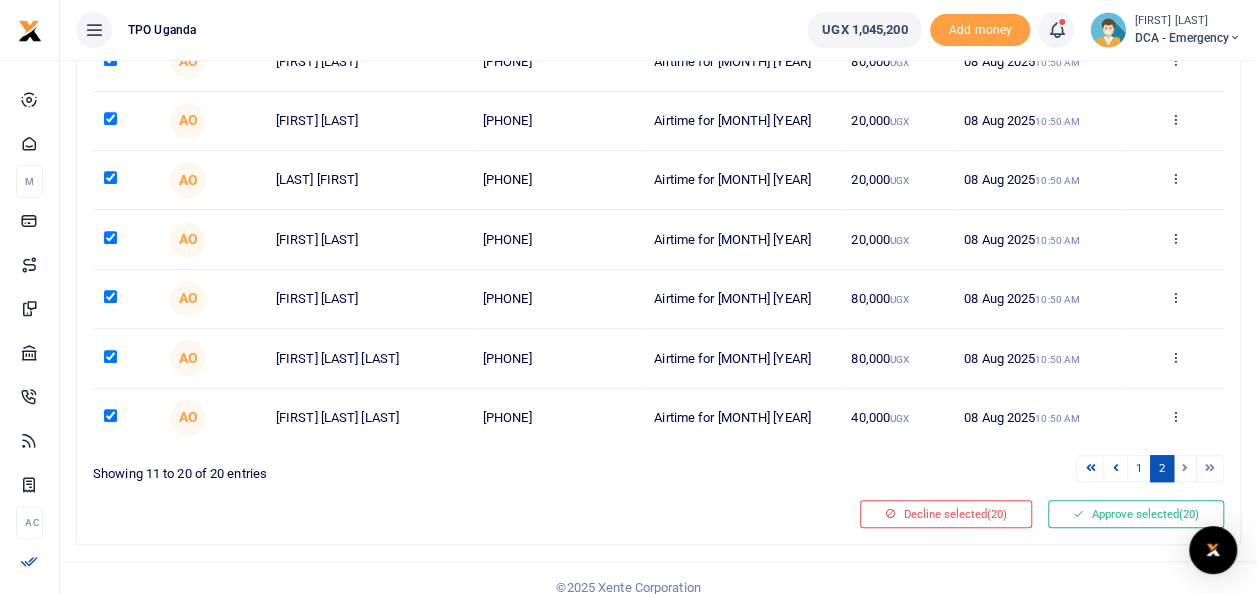 scroll, scrollTop: 456, scrollLeft: 0, axis: vertical 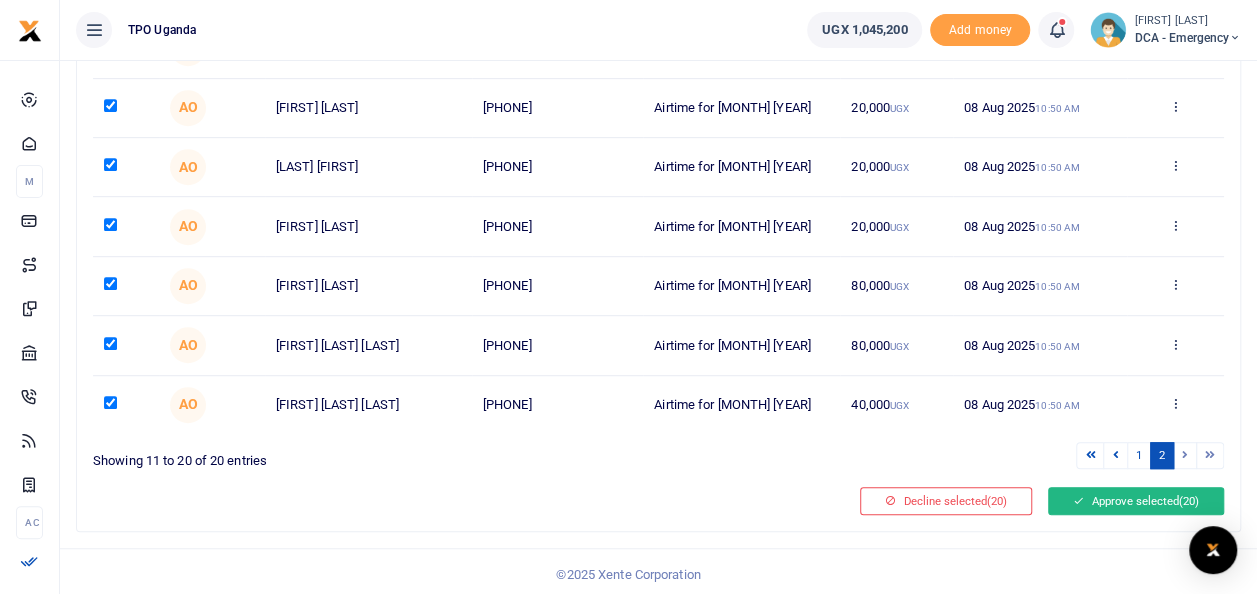 click on "Approve selected  (20)" at bounding box center [1136, 501] 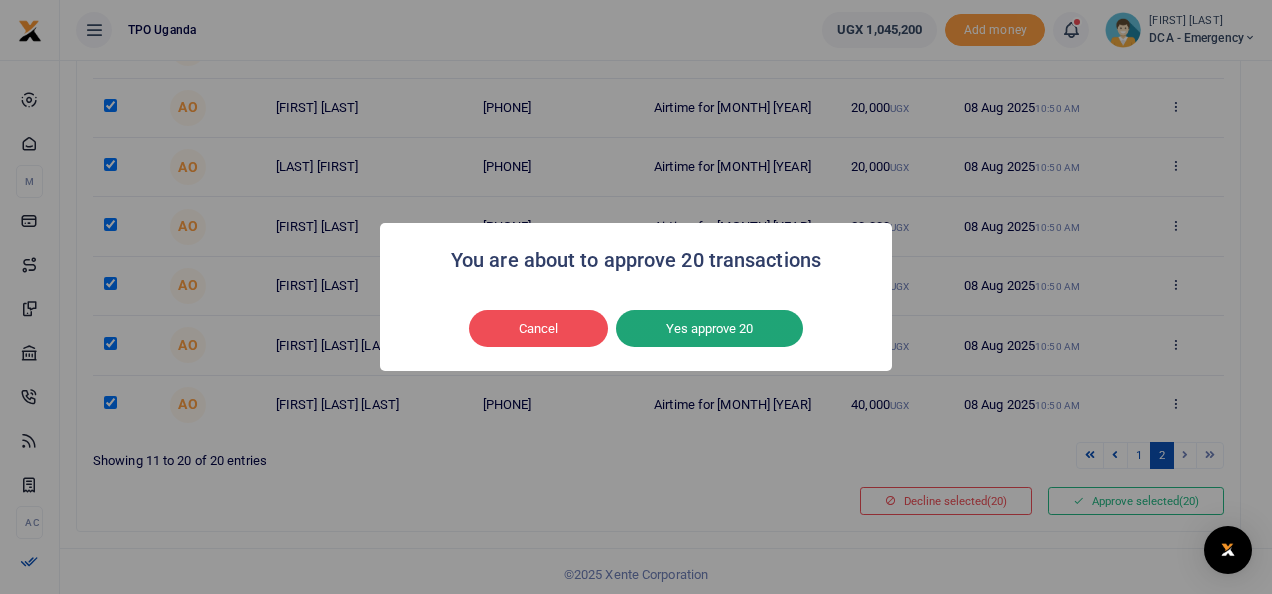 click on "Yes approve 20" at bounding box center (709, 329) 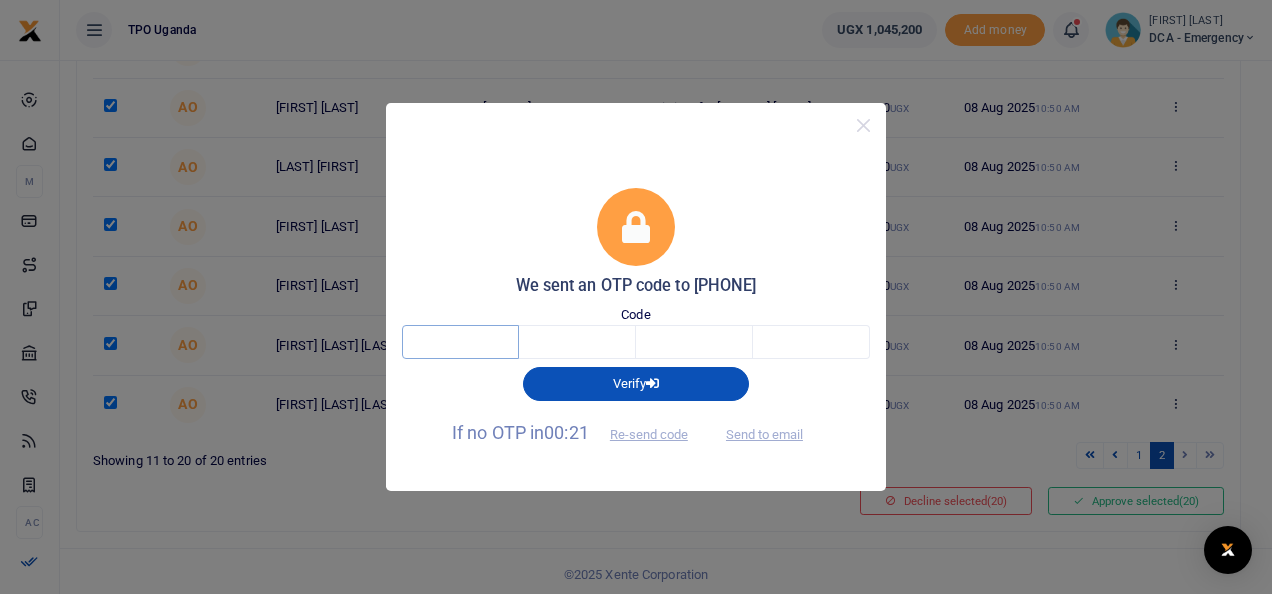 click at bounding box center (460, 342) 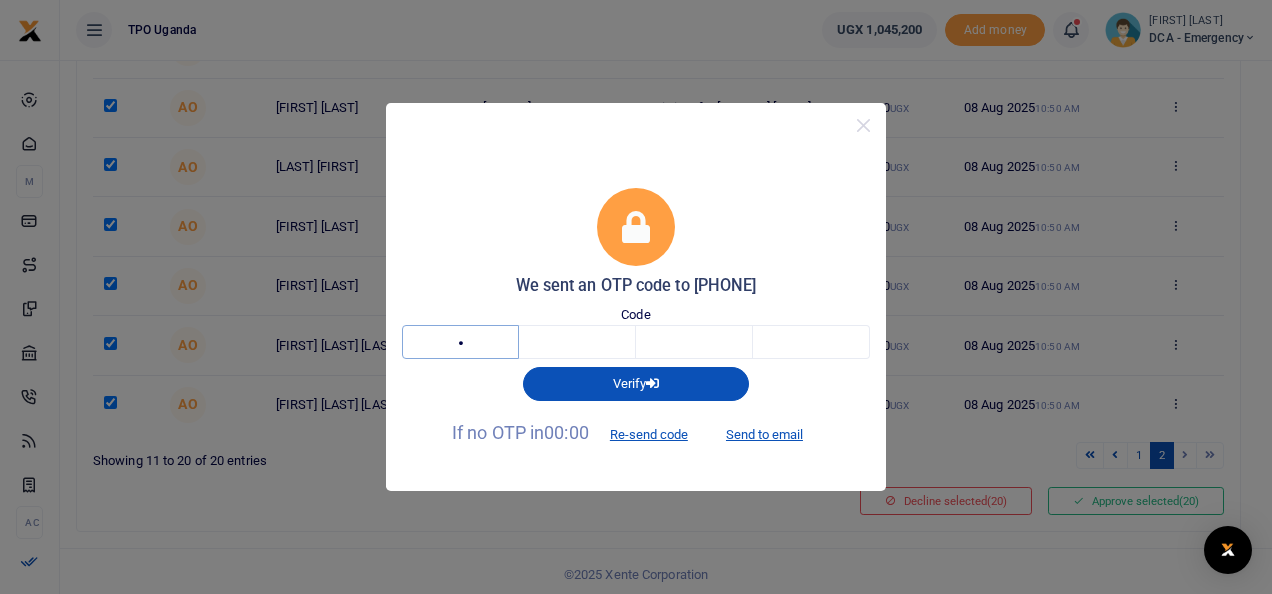 type on "3" 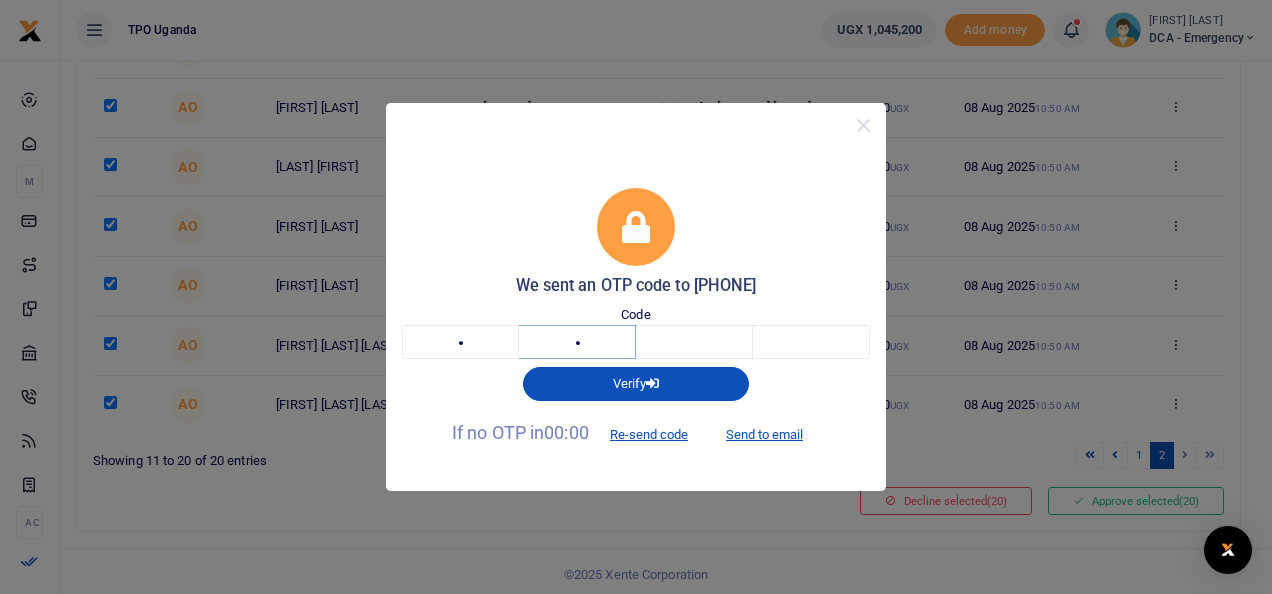 type on "7" 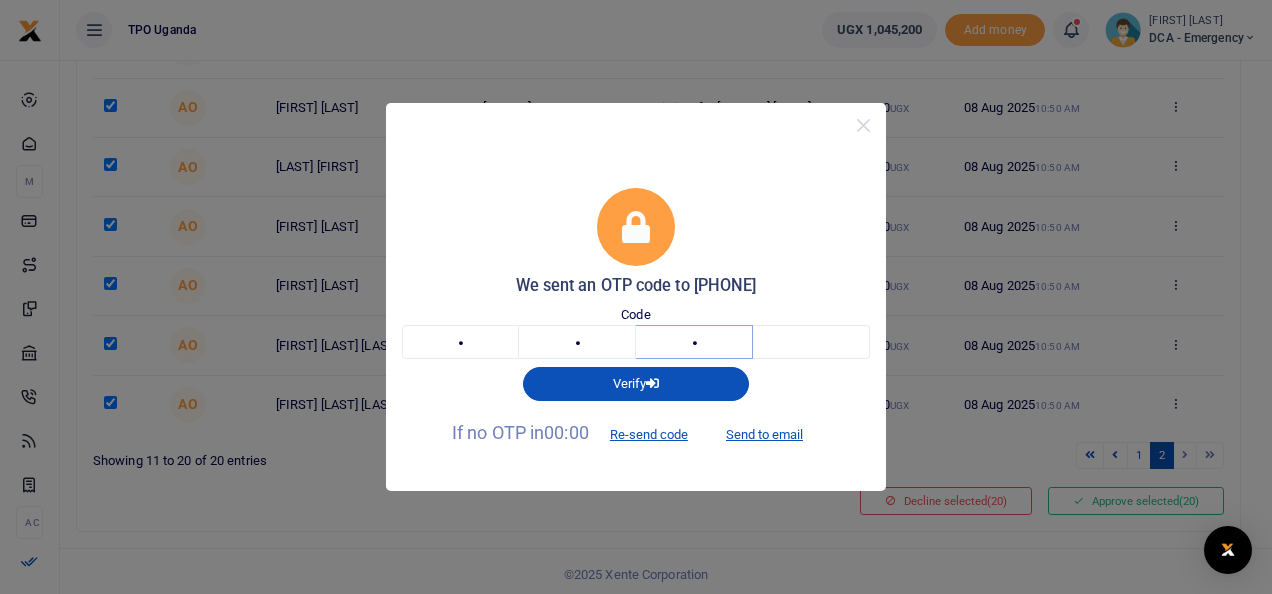 type on "1" 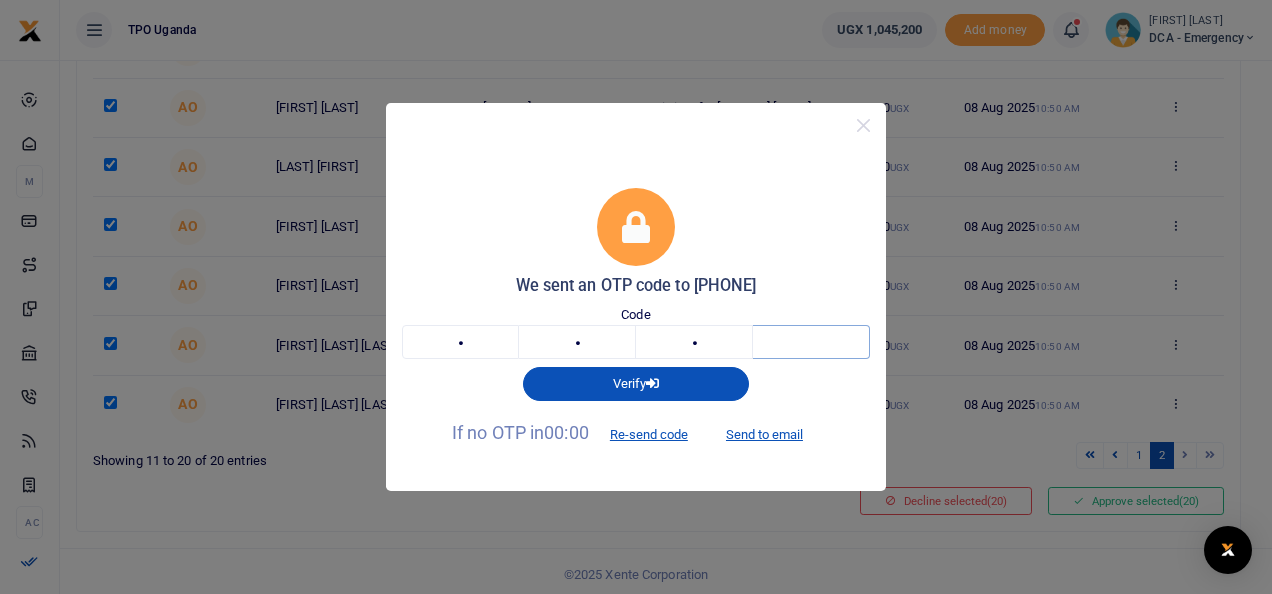 type on "3" 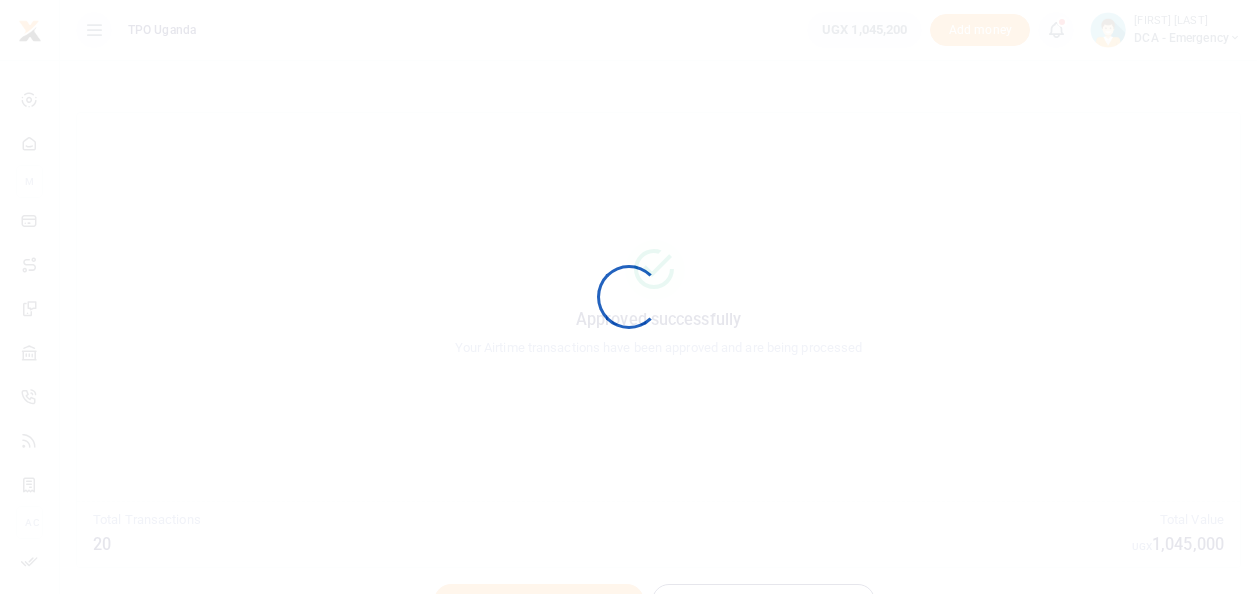 scroll, scrollTop: 0, scrollLeft: 0, axis: both 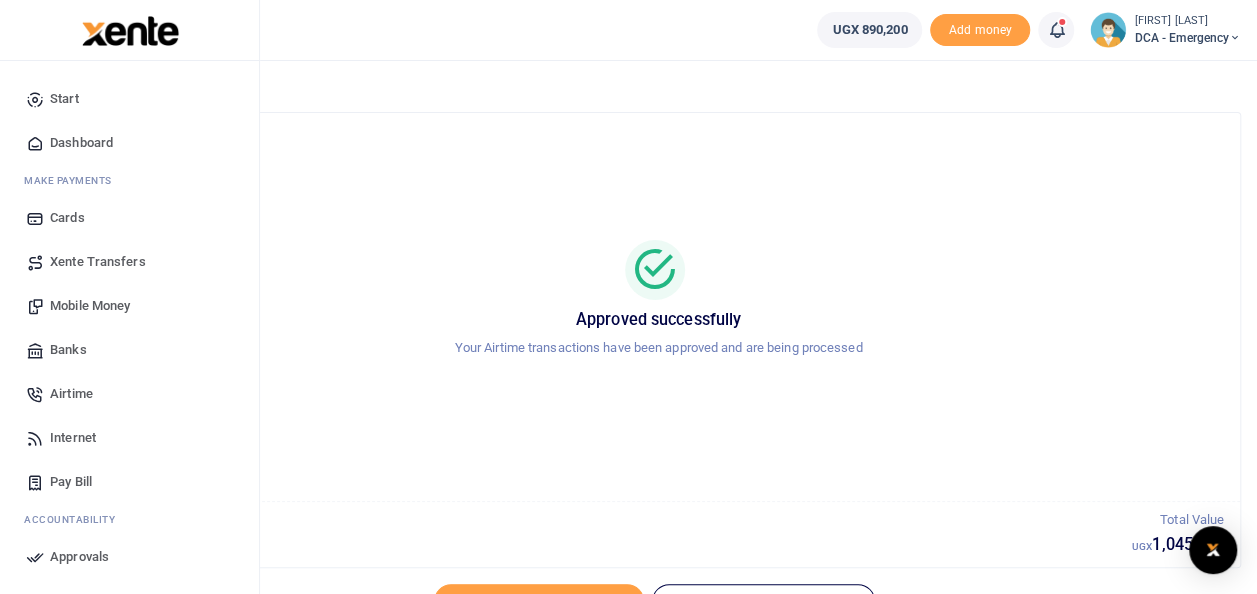 click on "Airtime" at bounding box center (71, 394) 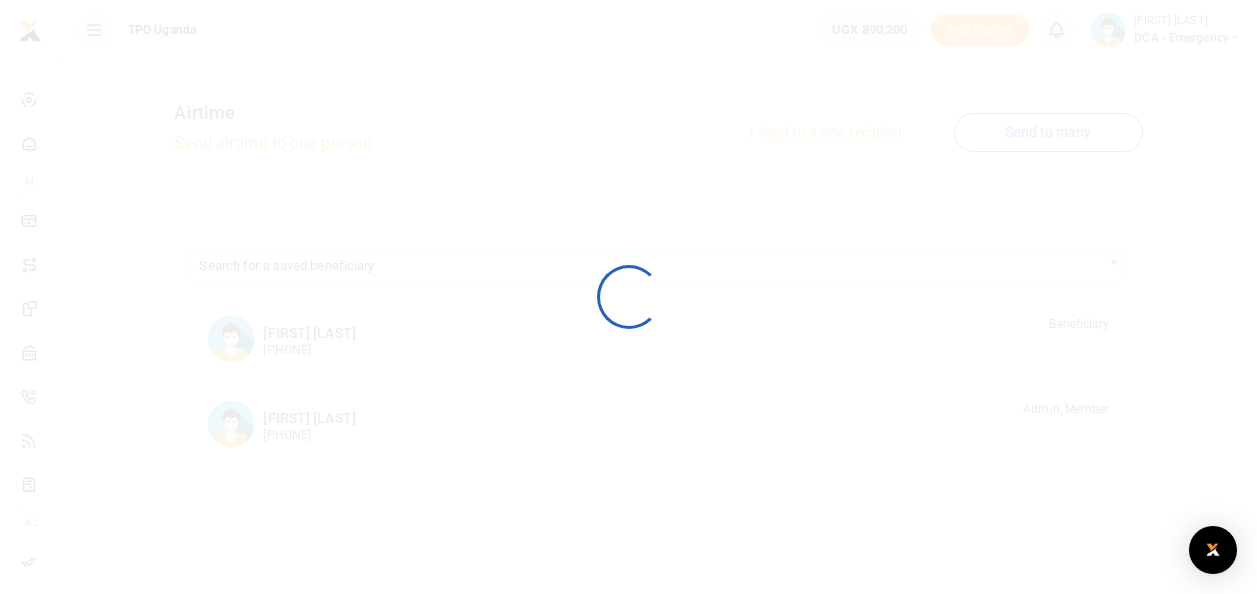 scroll, scrollTop: 0, scrollLeft: 0, axis: both 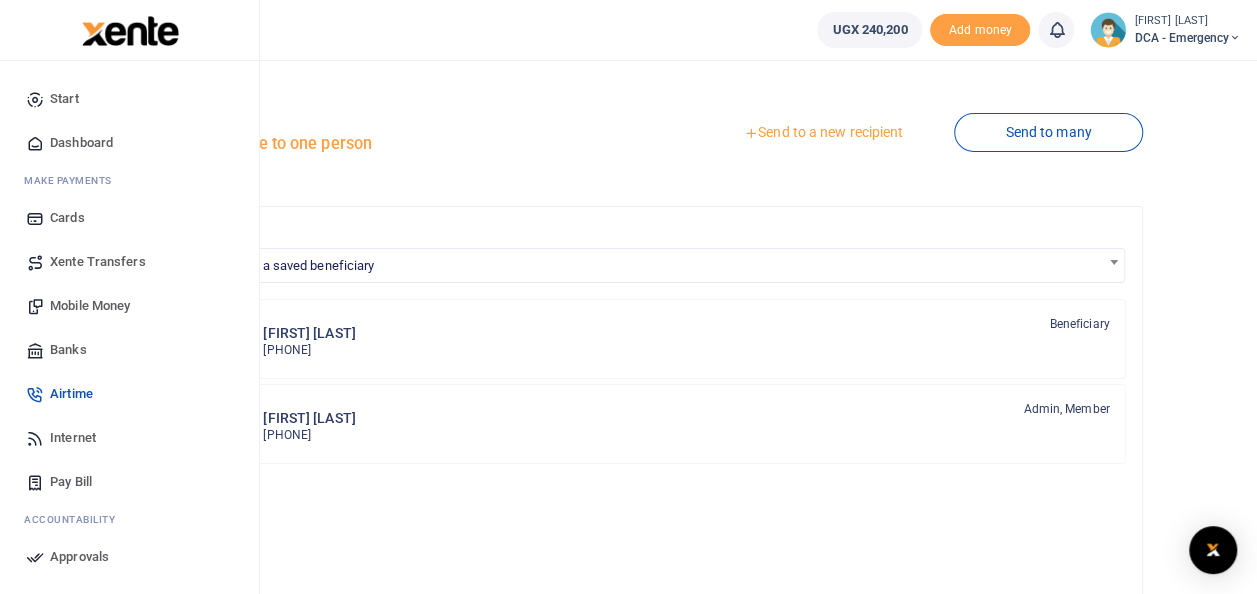 click on "Xente Transfers" at bounding box center (98, 262) 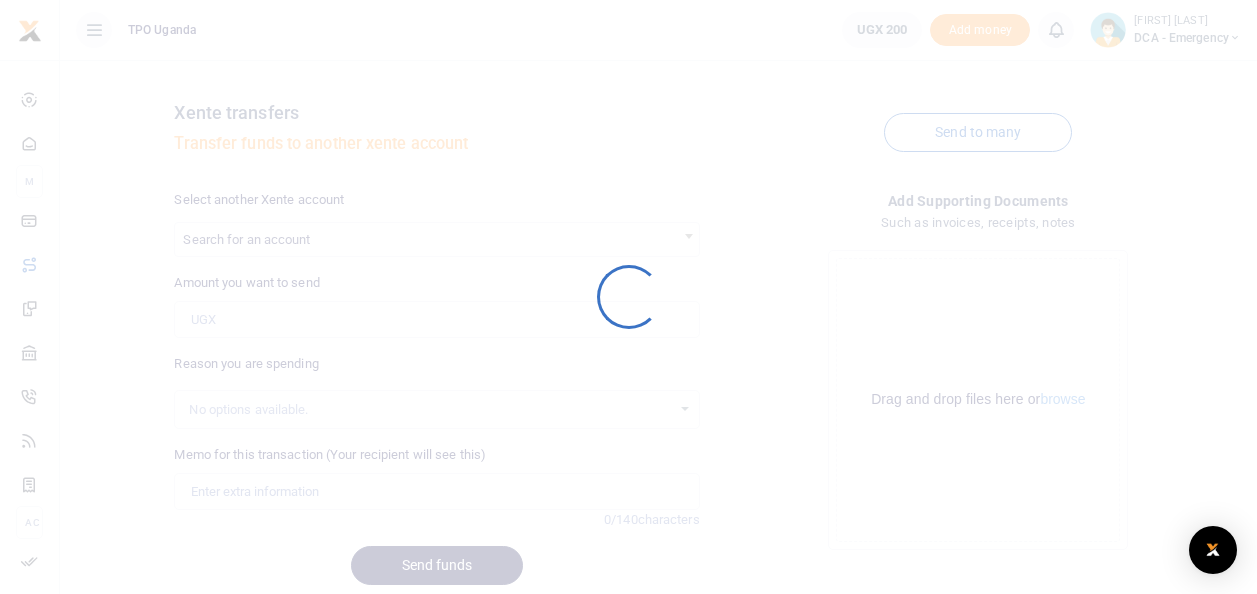 scroll, scrollTop: 0, scrollLeft: 0, axis: both 